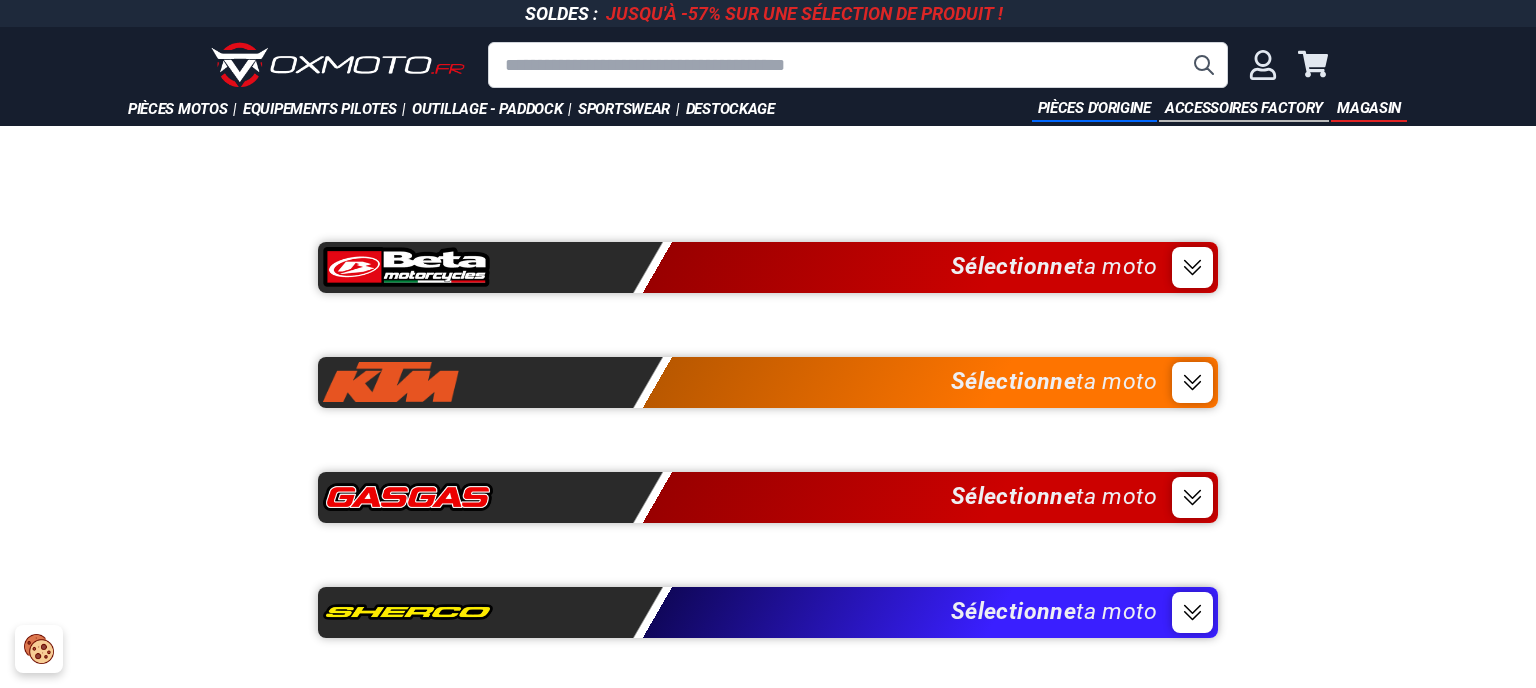 scroll, scrollTop: 0, scrollLeft: 0, axis: both 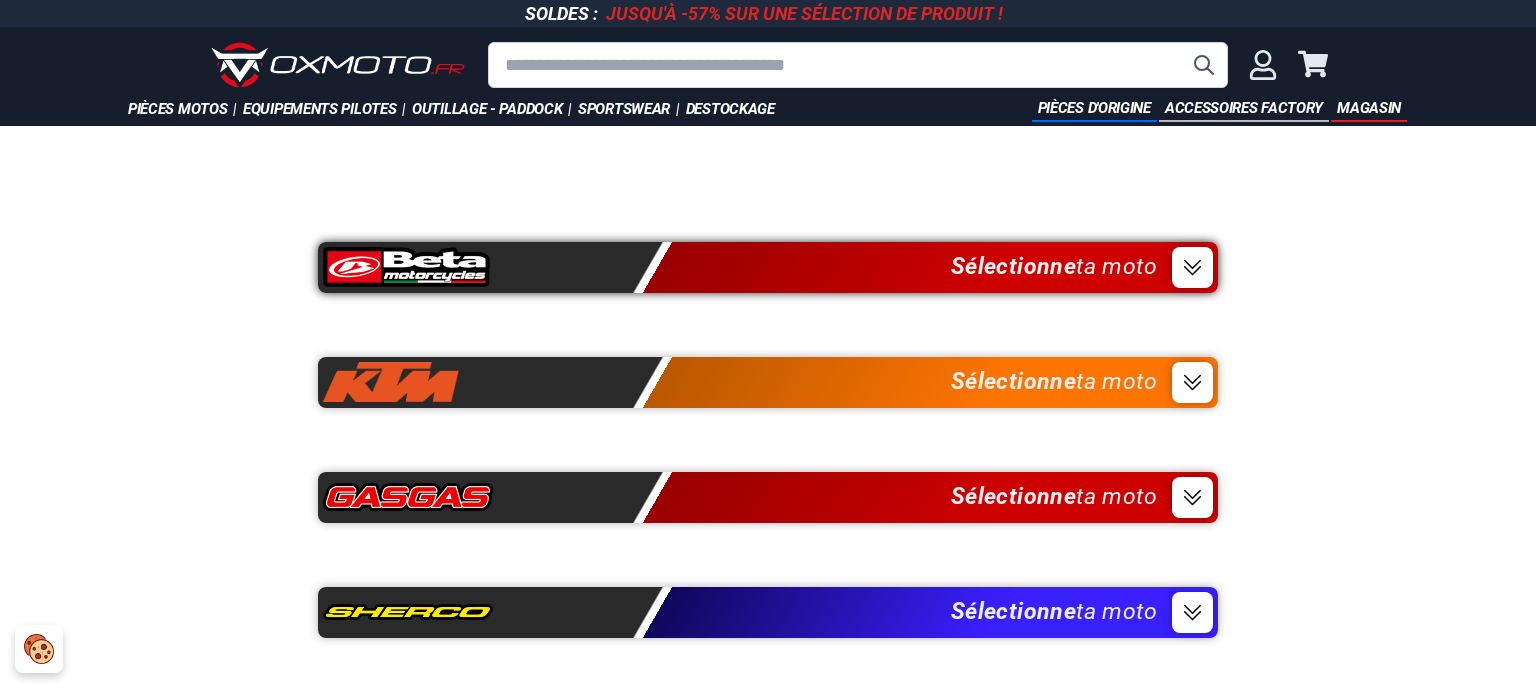 click on "Sélectionne  ta moto" at bounding box center [768, 267] 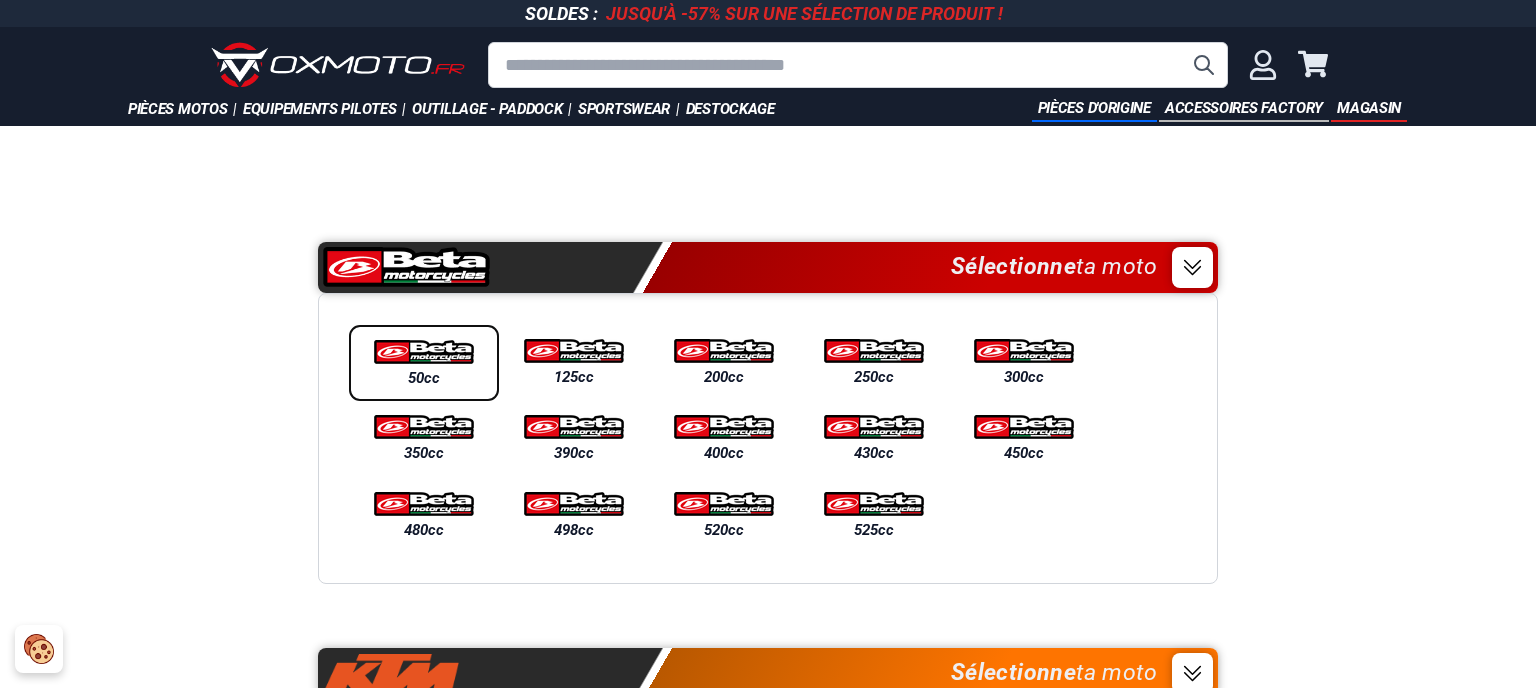 click at bounding box center (424, 352) 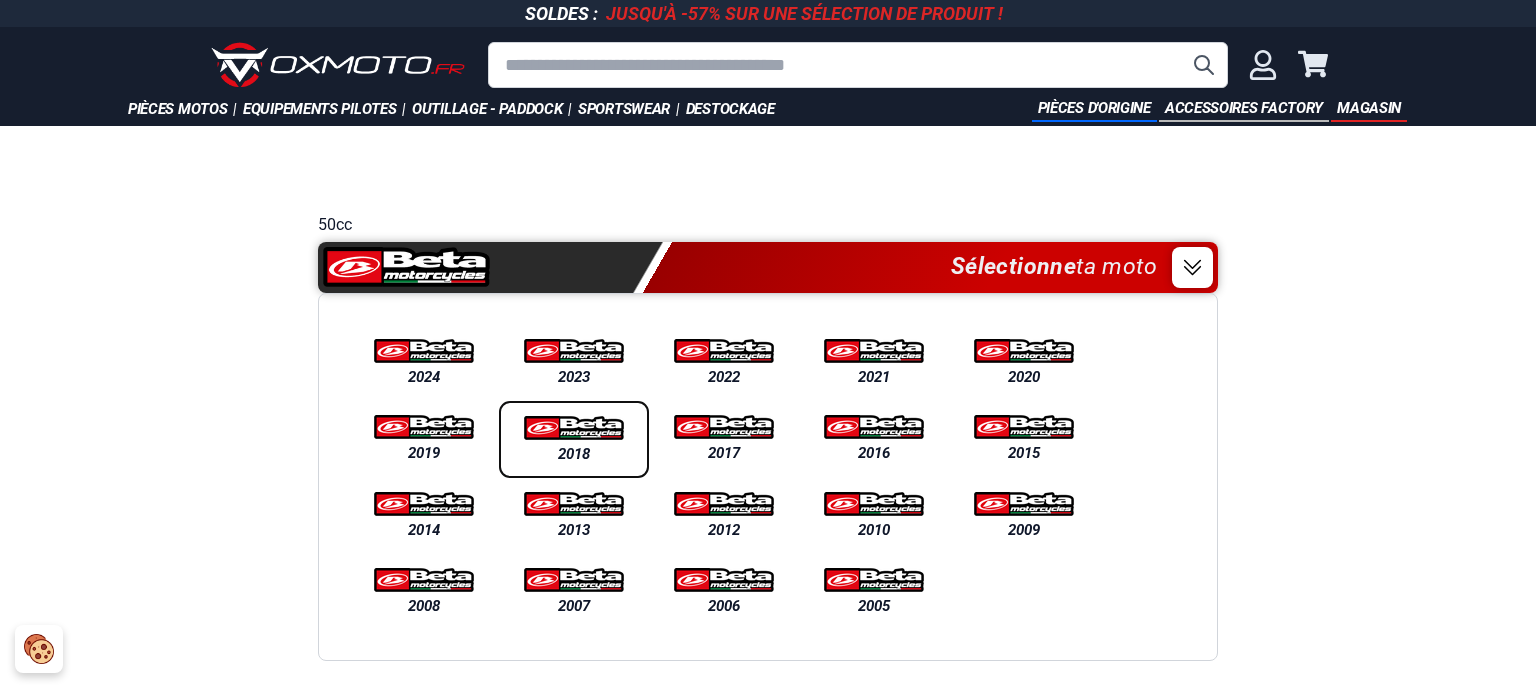 click at bounding box center (574, 428) 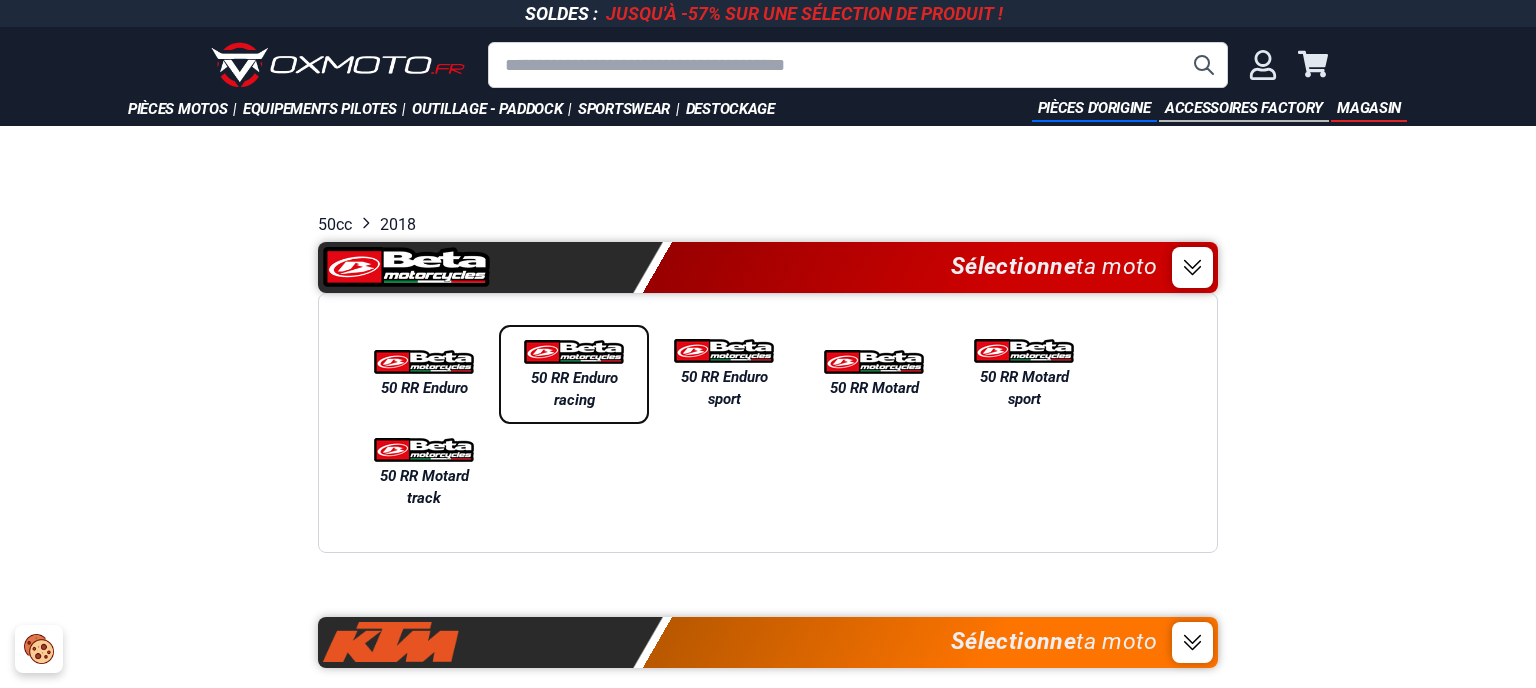 click at bounding box center [574, 352] 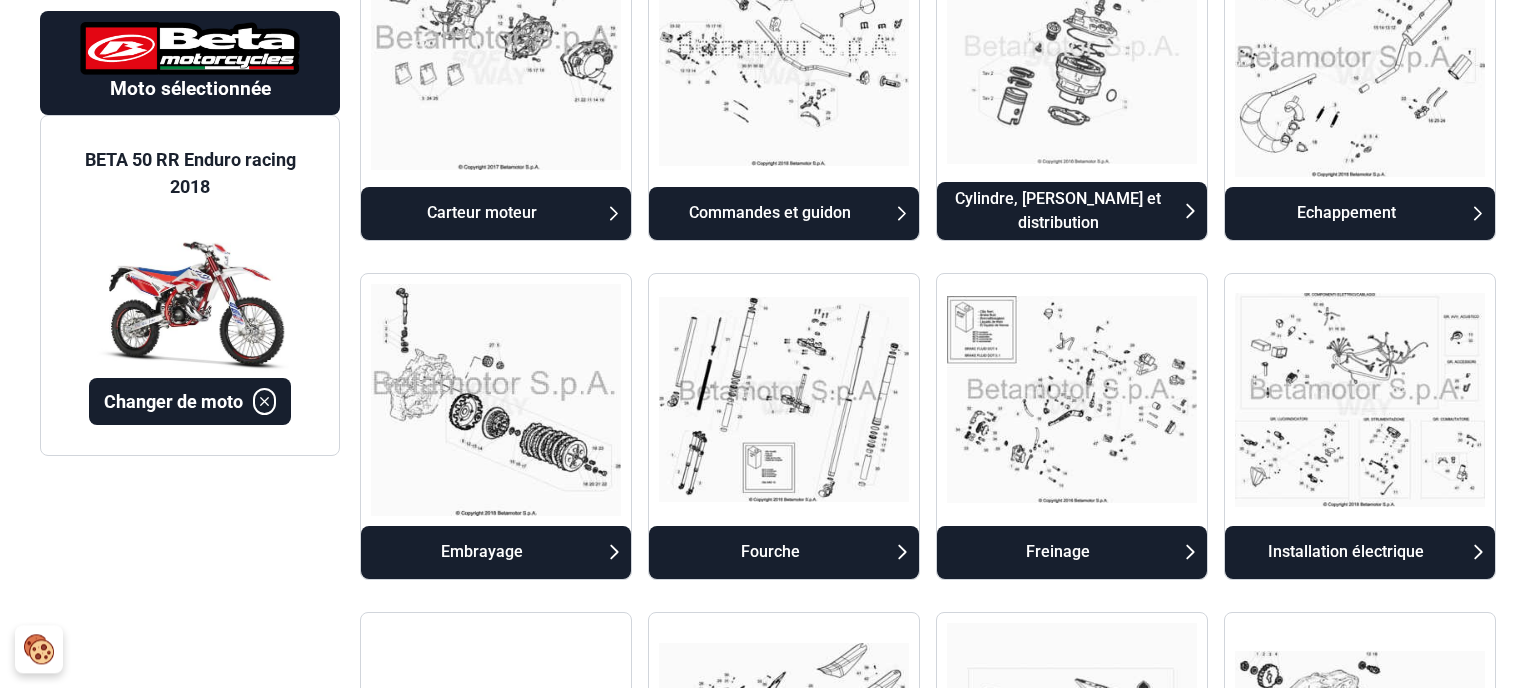 scroll, scrollTop: 950, scrollLeft: 0, axis: vertical 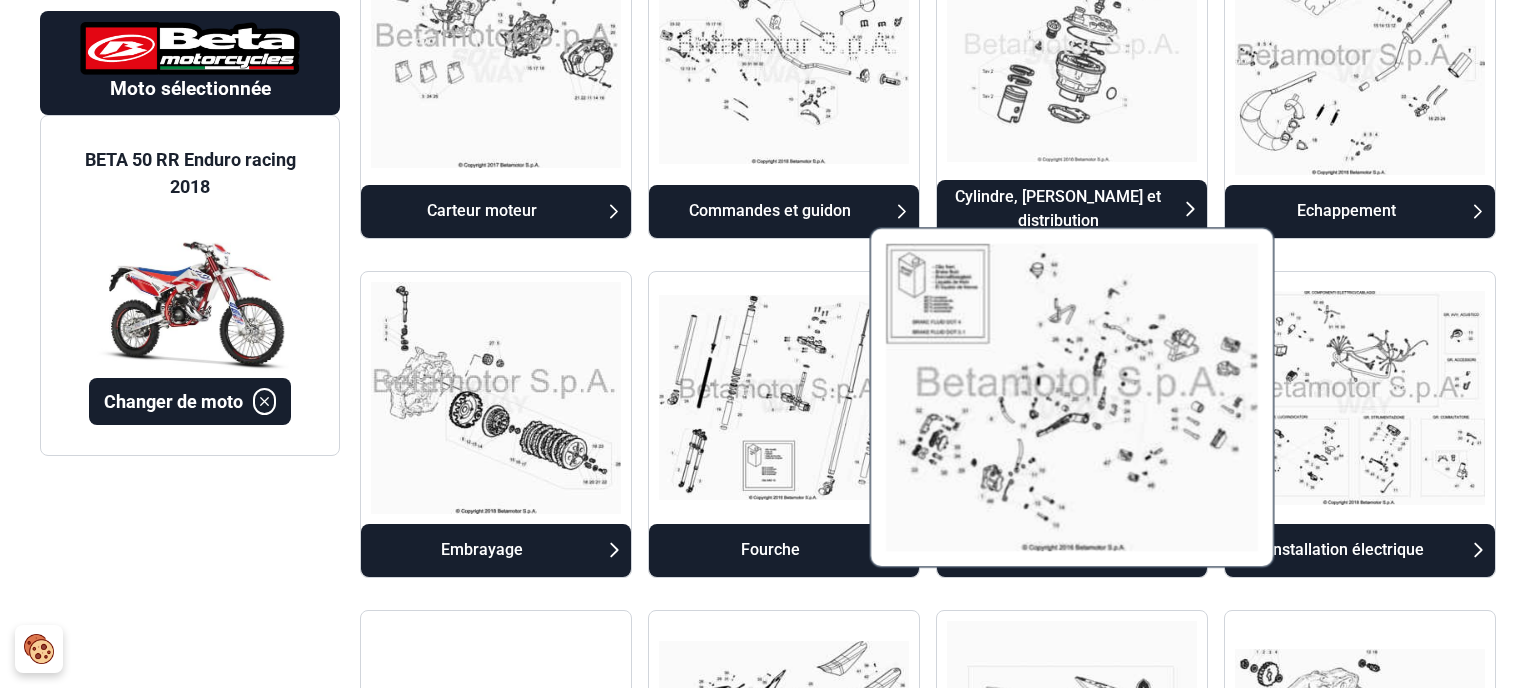 click at bounding box center [1072, 398] 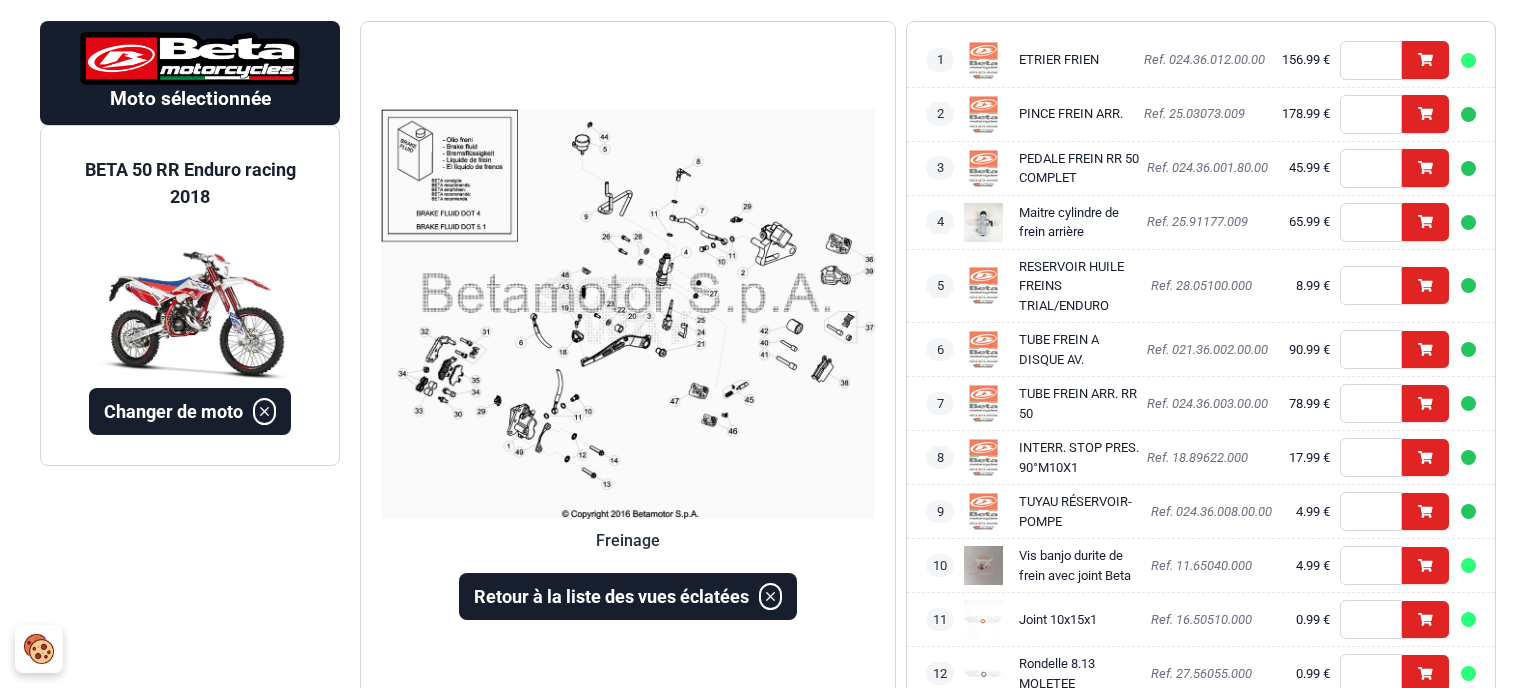 click at bounding box center (628, 313) 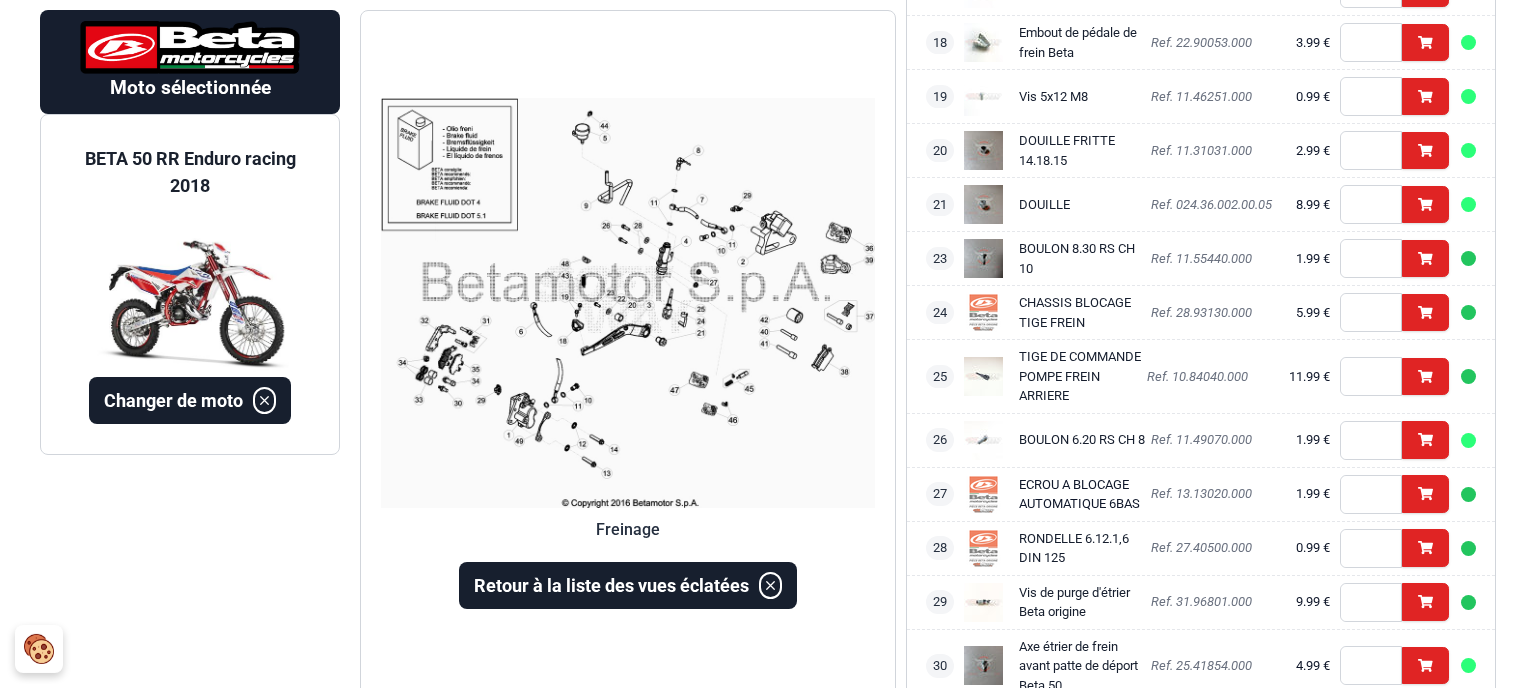 scroll, scrollTop: 1248, scrollLeft: 0, axis: vertical 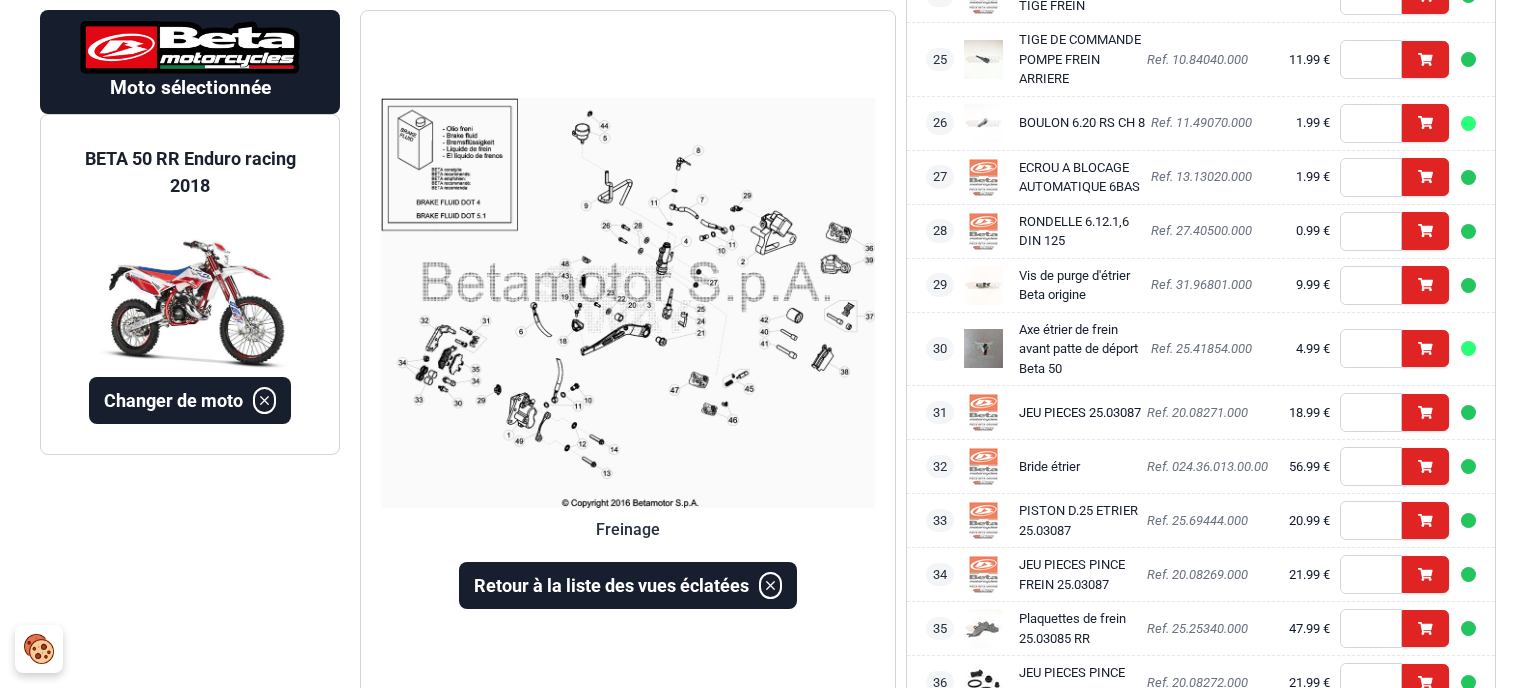 click on "JEU PIECES 25.03087" at bounding box center [1080, 412] 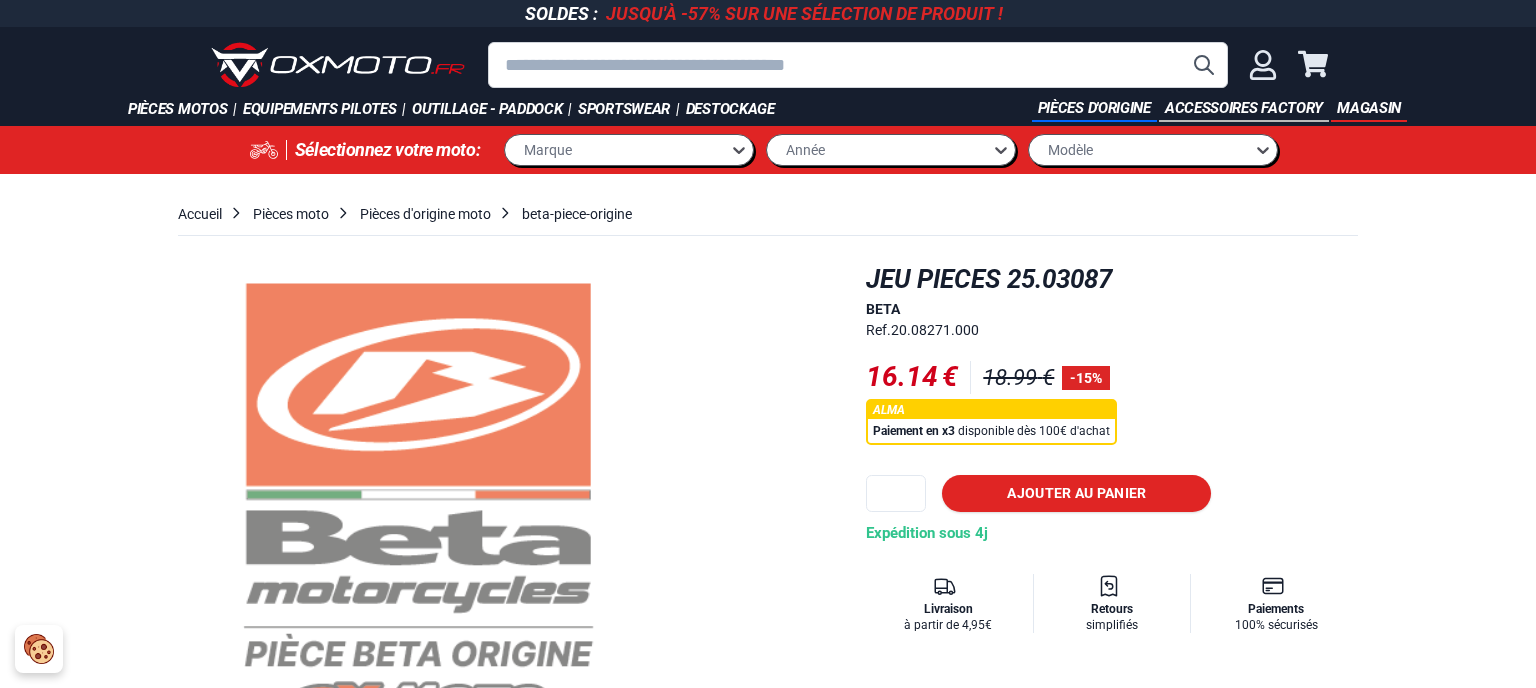 scroll, scrollTop: 211, scrollLeft: 0, axis: vertical 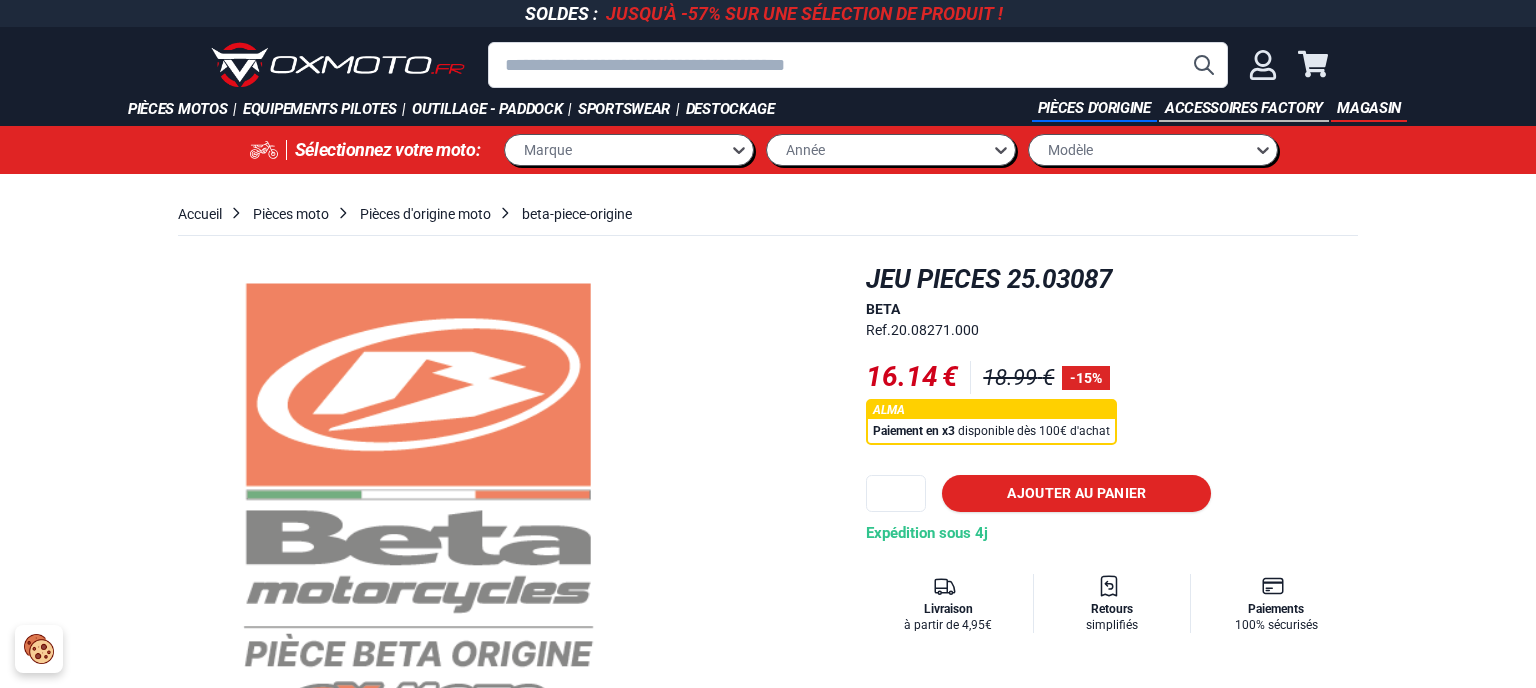 click at bounding box center (858, 65) 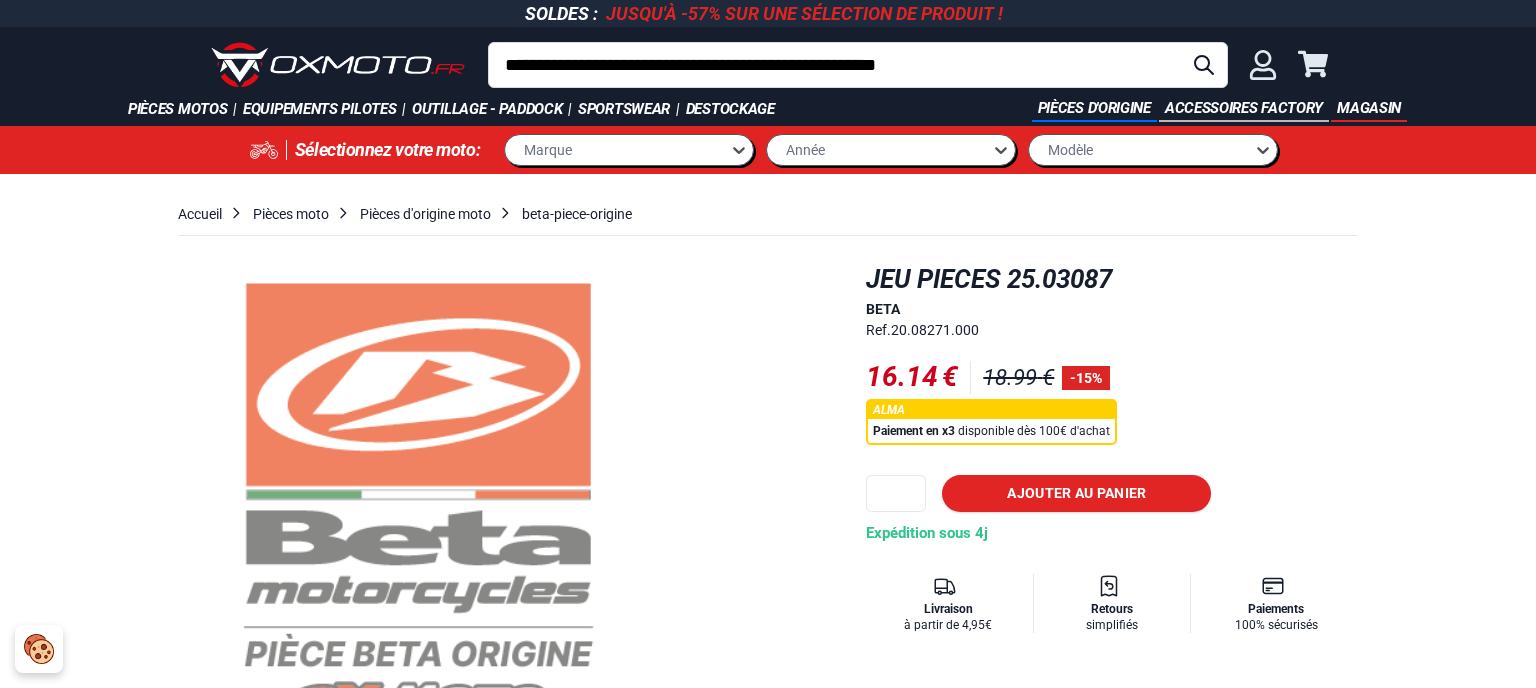 type on "**********" 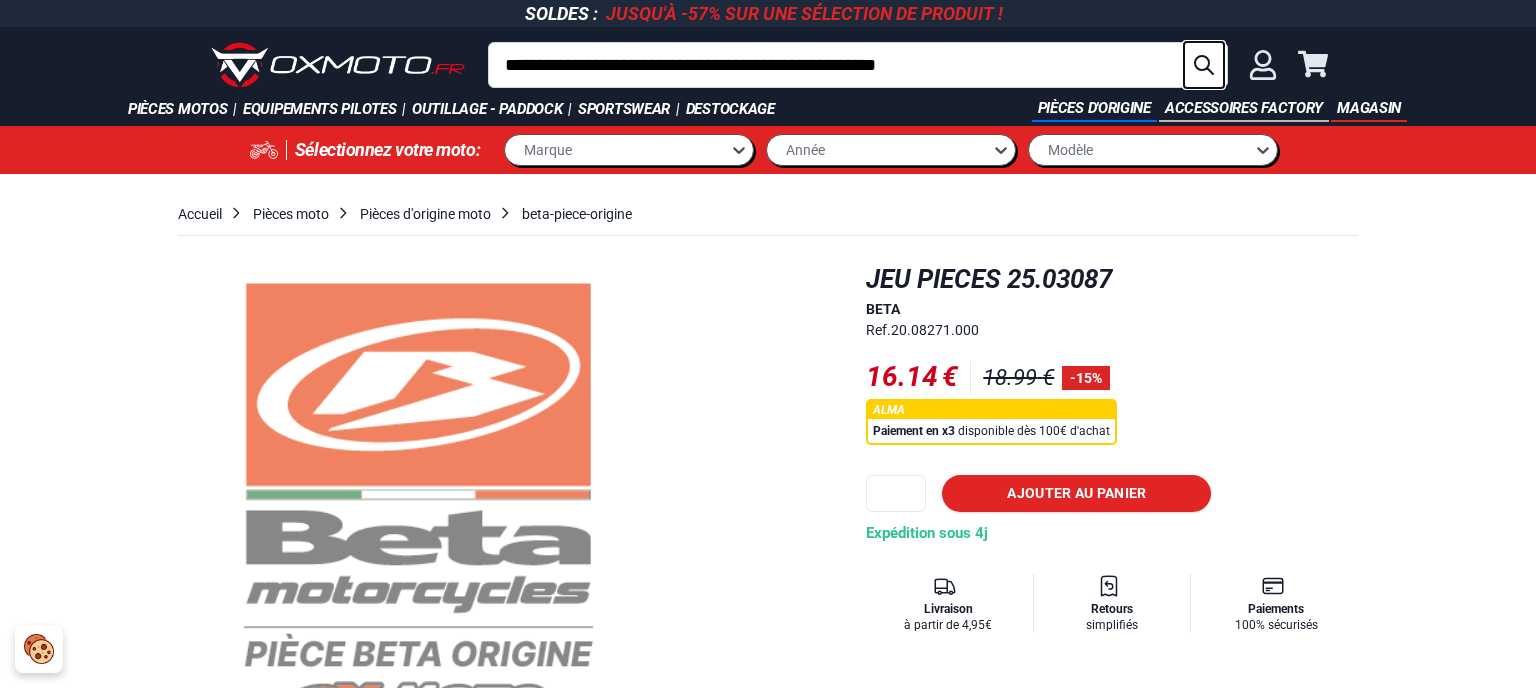 click 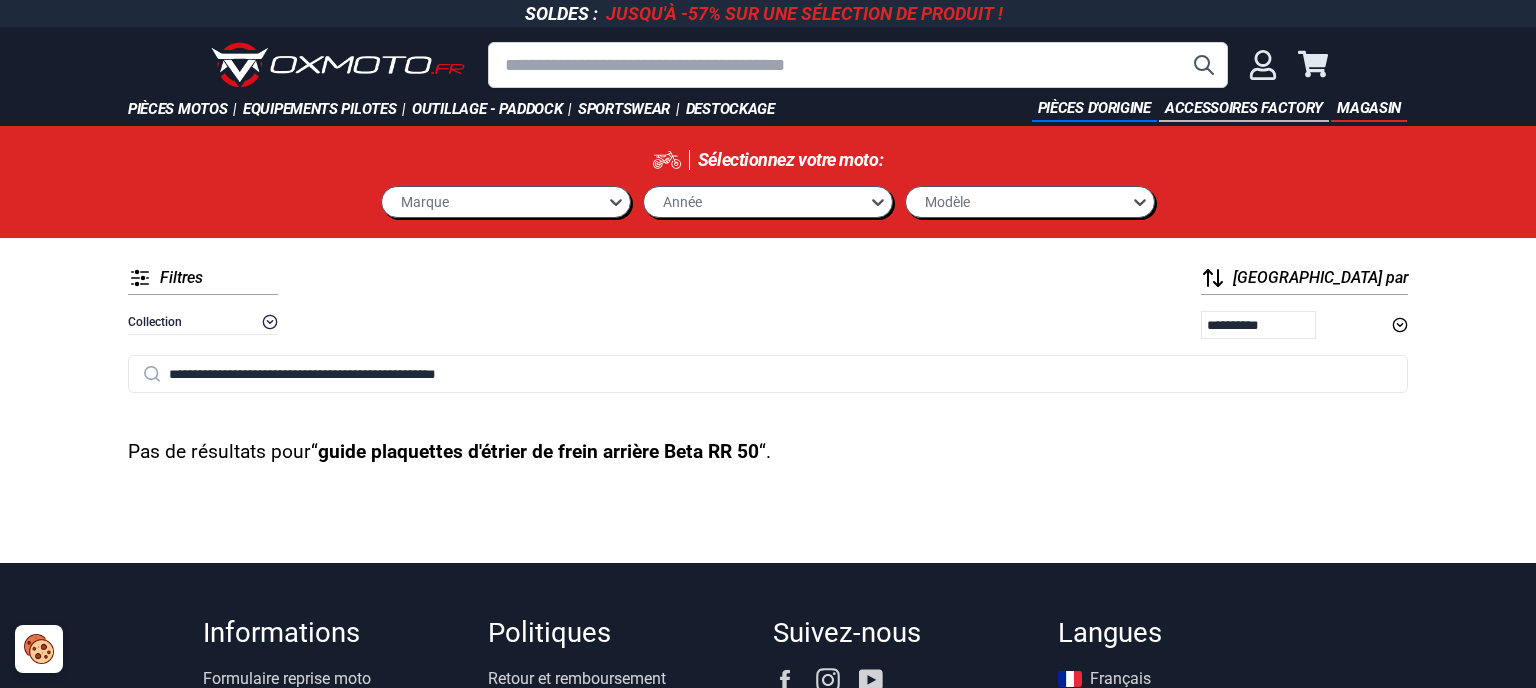 scroll, scrollTop: 0, scrollLeft: 0, axis: both 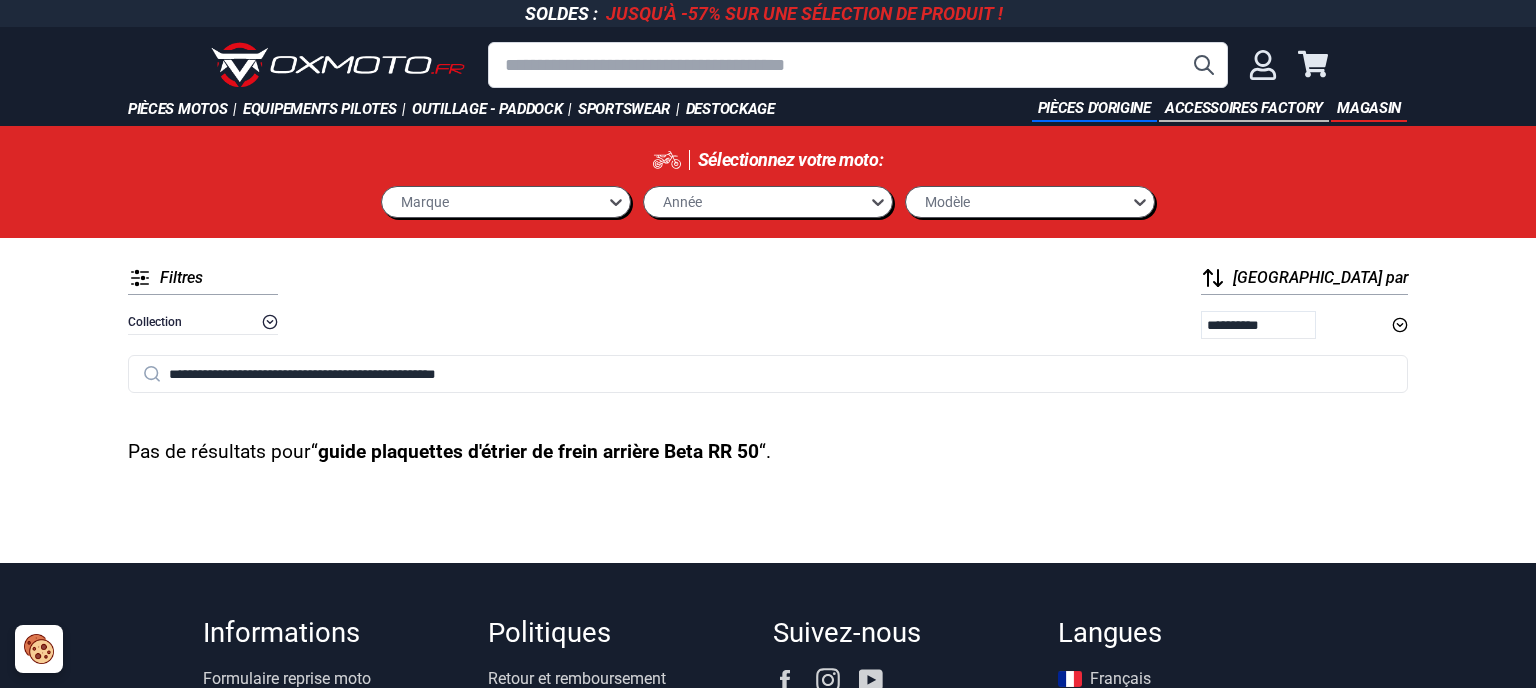 click at bounding box center (858, 65) 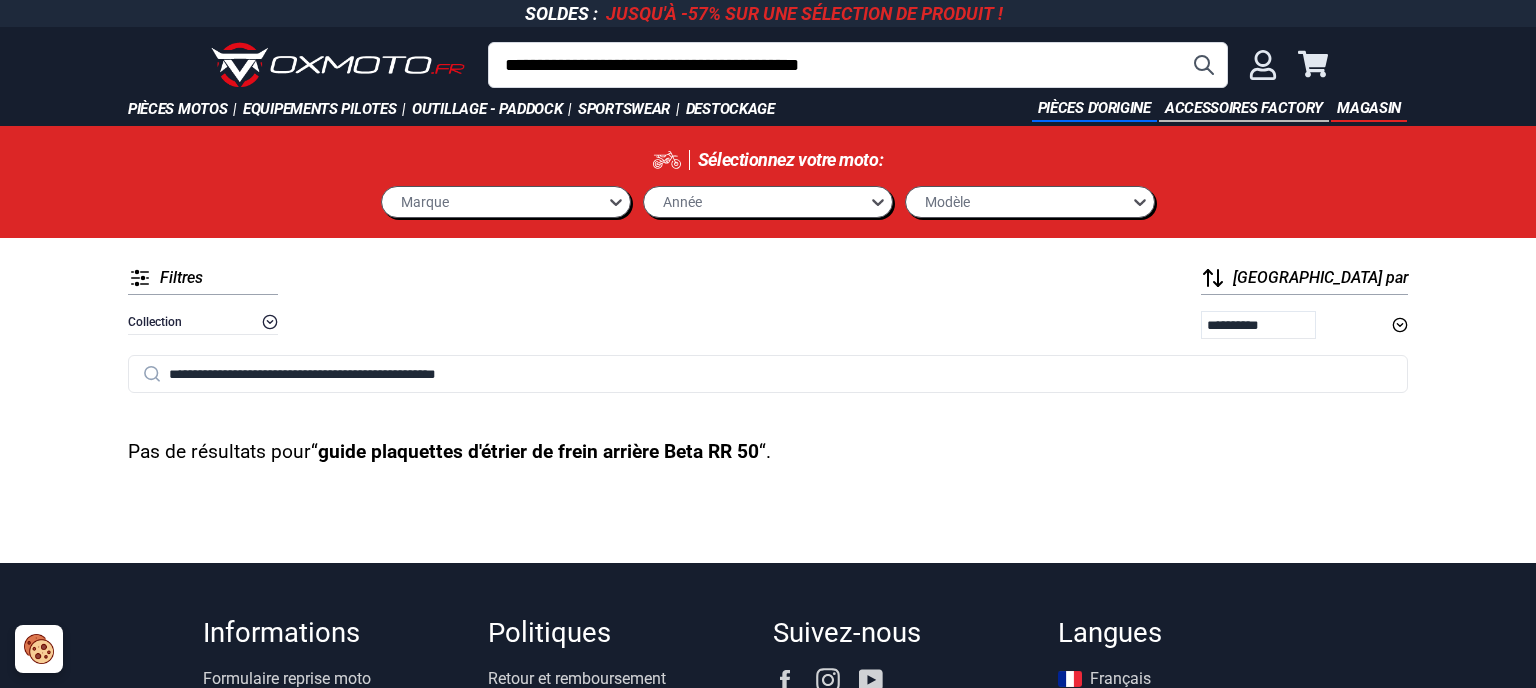 type on "**********" 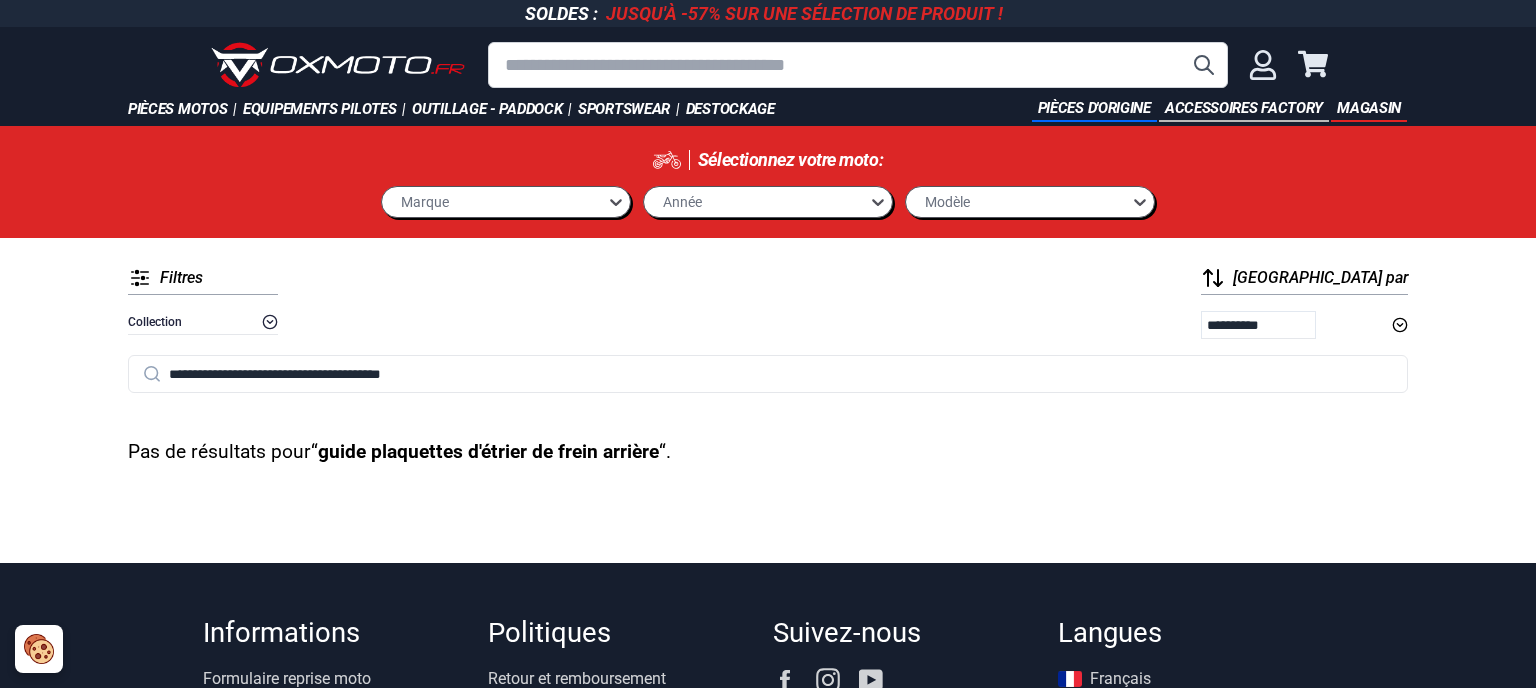 scroll, scrollTop: 0, scrollLeft: 0, axis: both 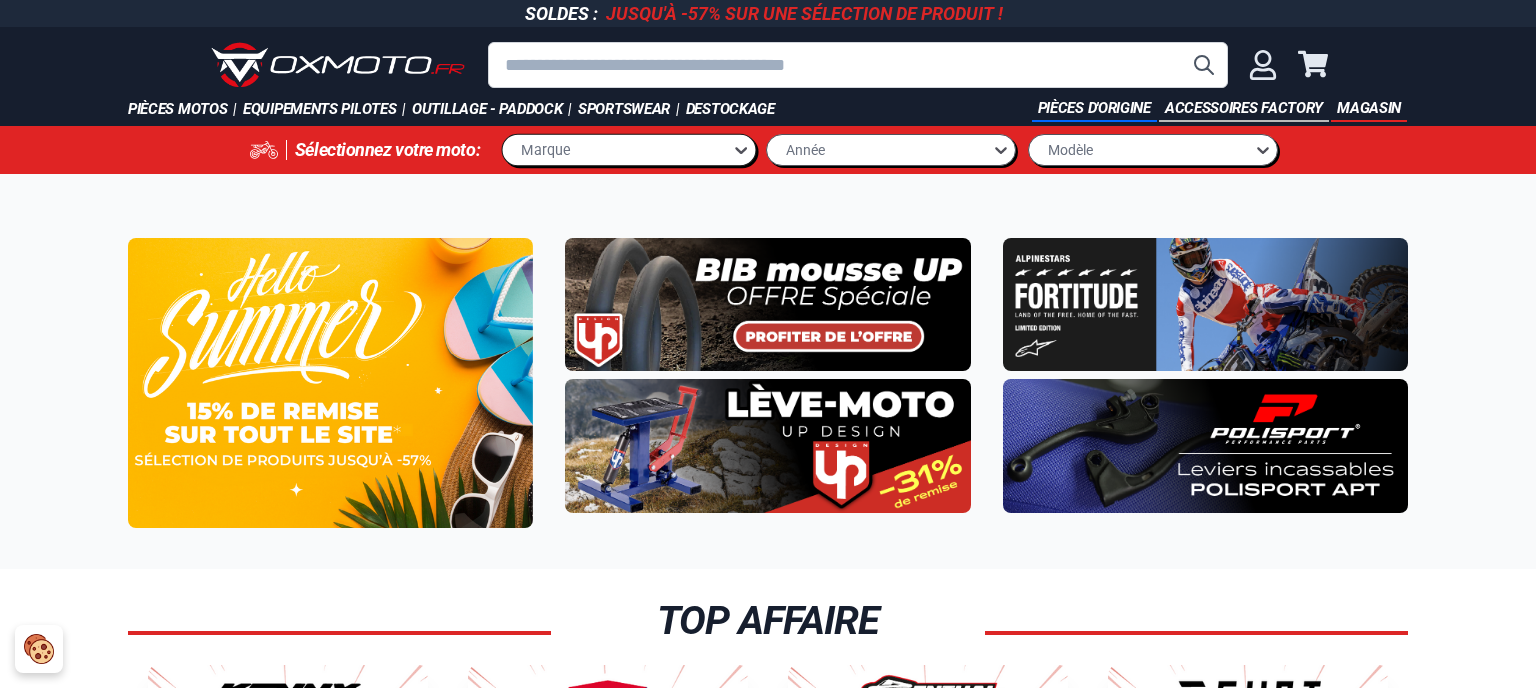 click on "Marque" at bounding box center (618, 149) 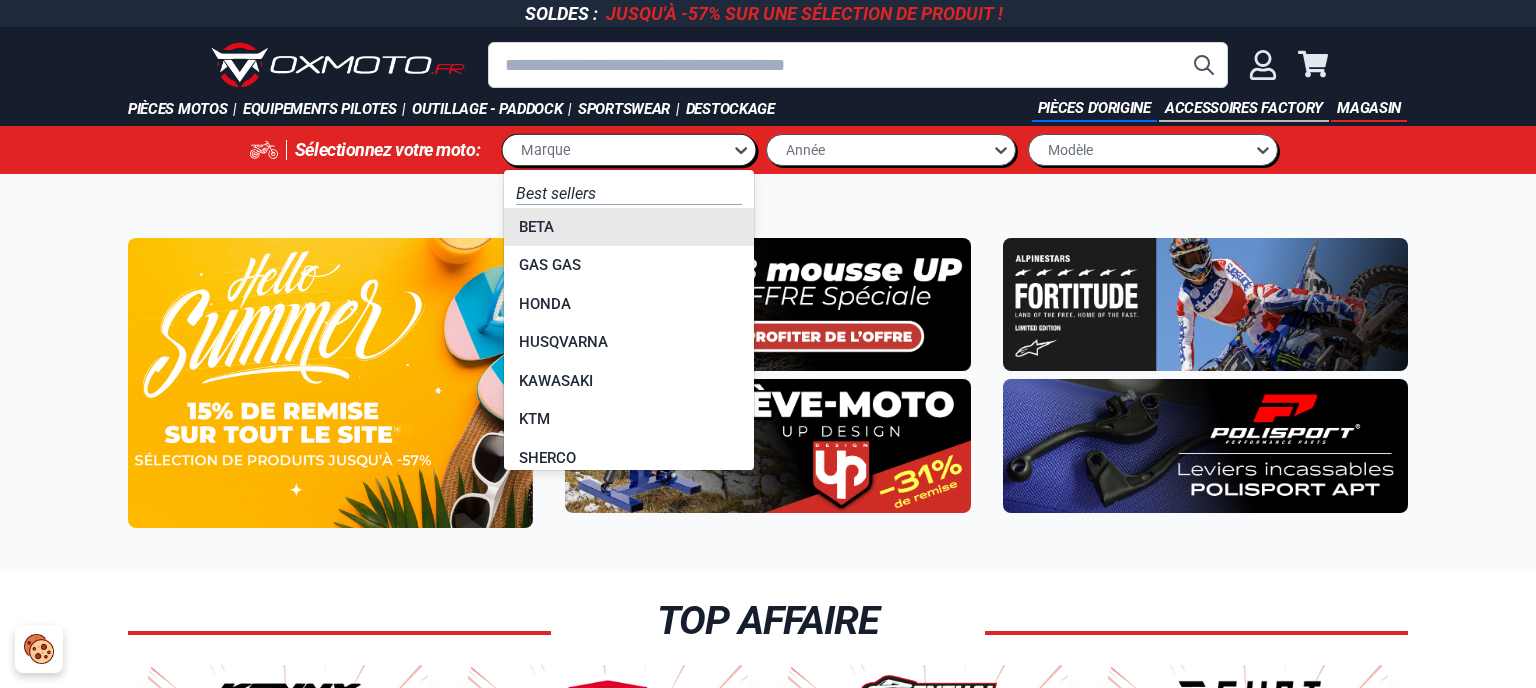 click on "BETA" at bounding box center (629, 227) 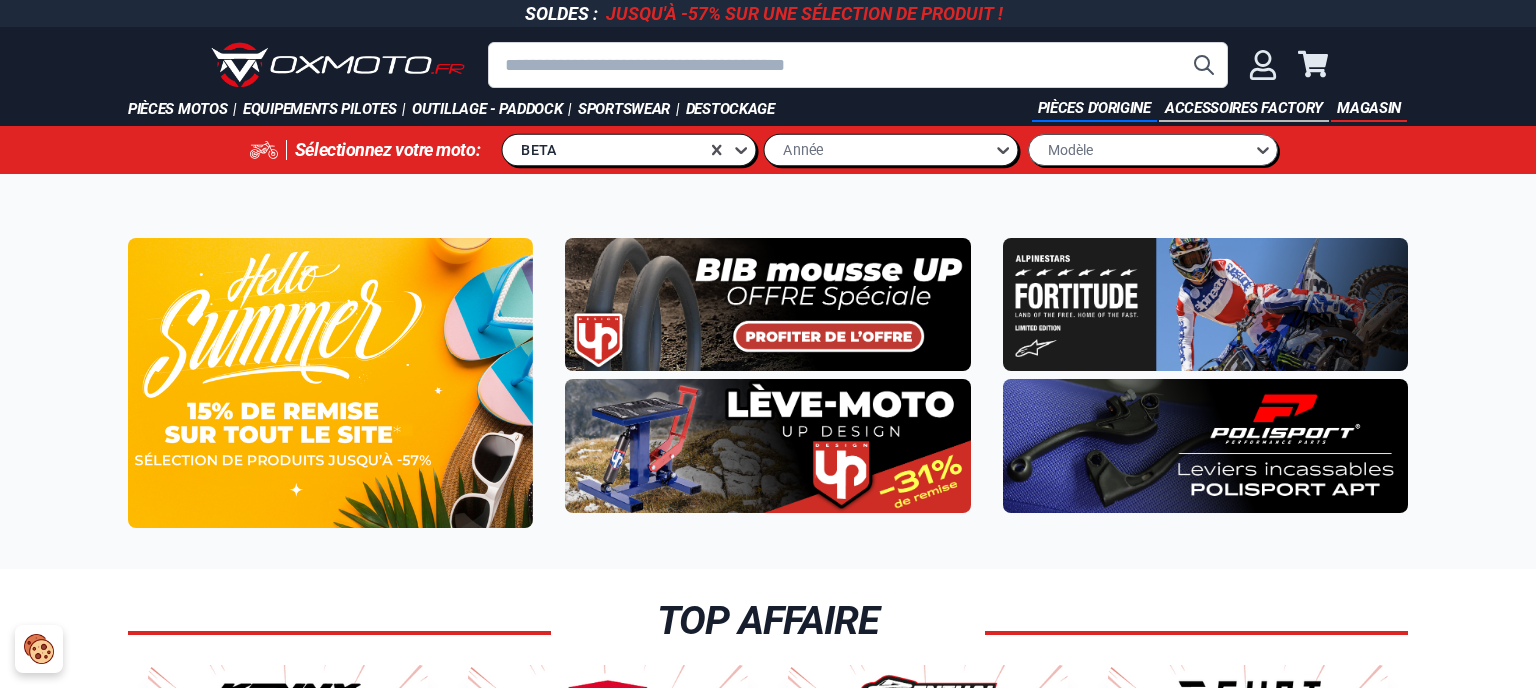 click on "Année" at bounding box center (804, 149) 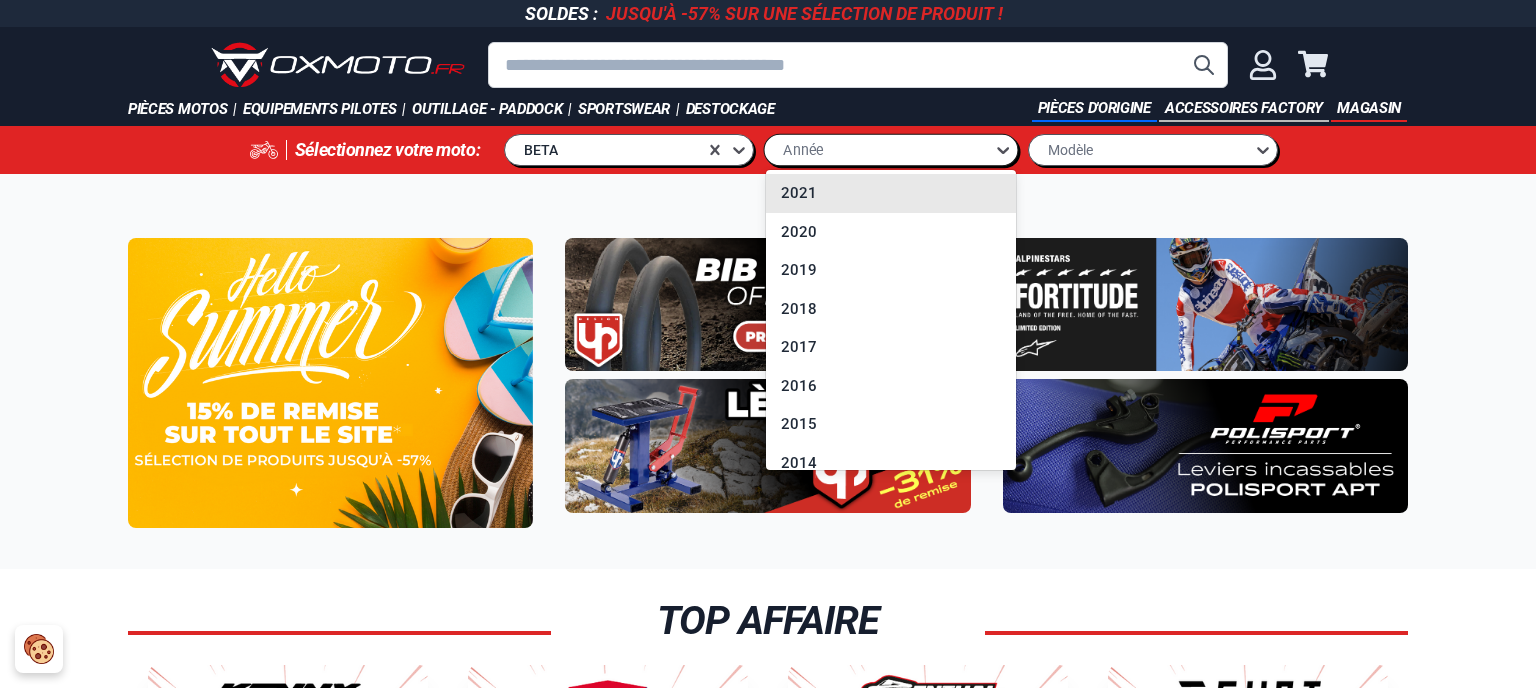 scroll, scrollTop: 259, scrollLeft: 0, axis: vertical 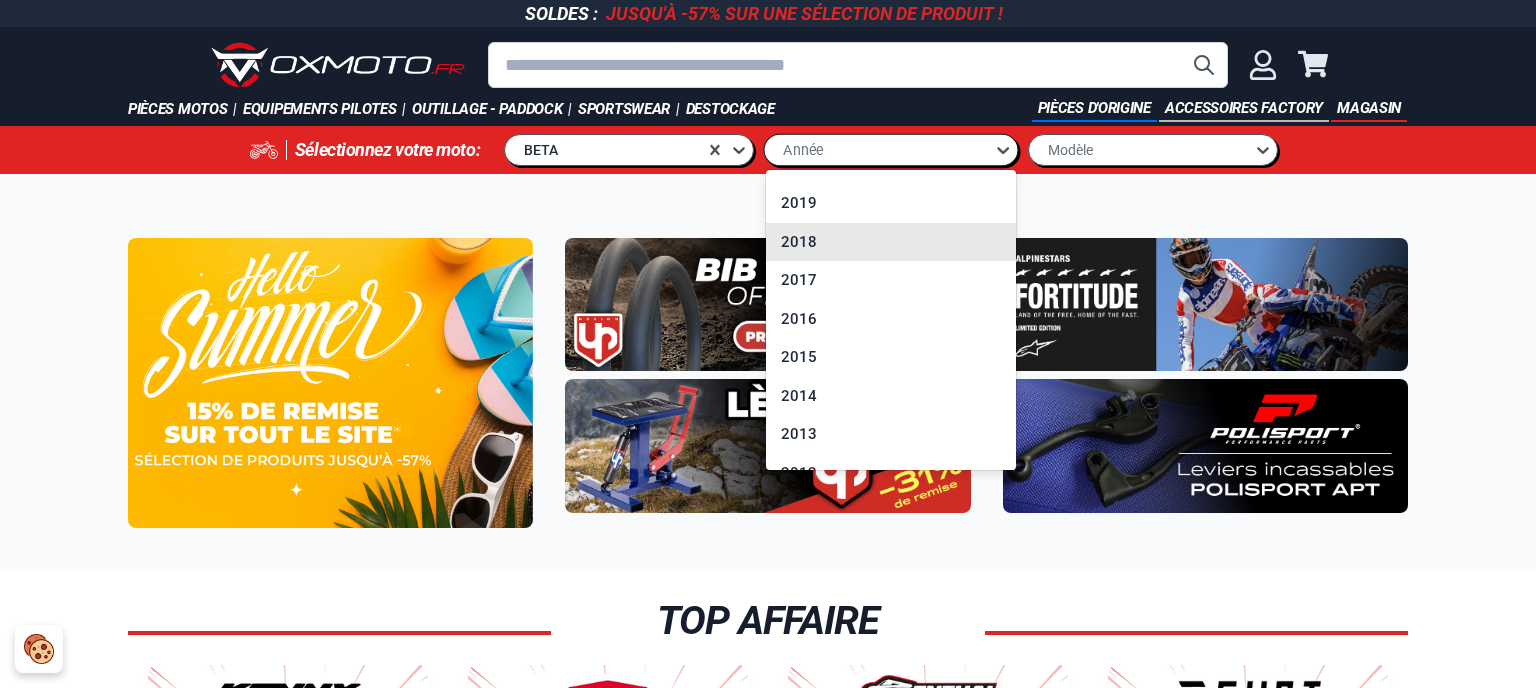 click on "2018" at bounding box center (891, 242) 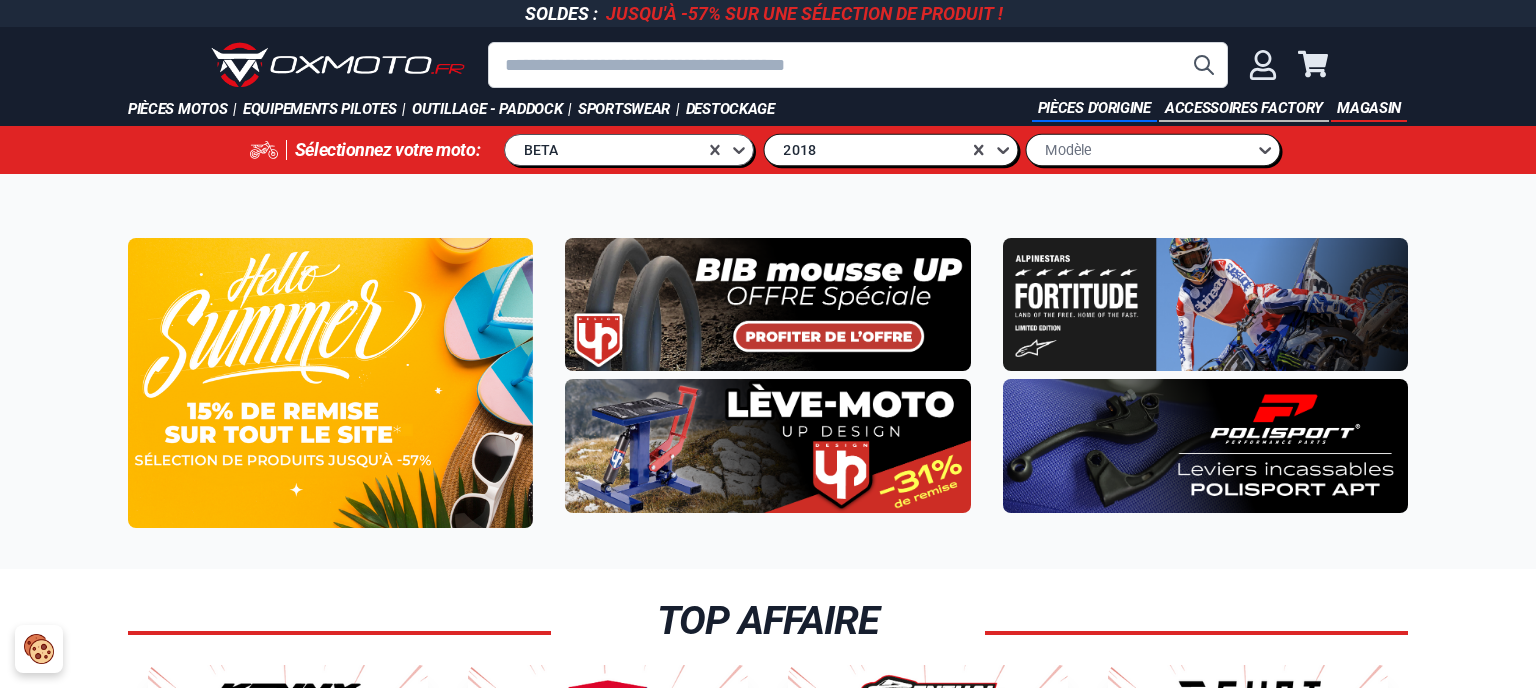 click on "Modèle" at bounding box center (1142, 149) 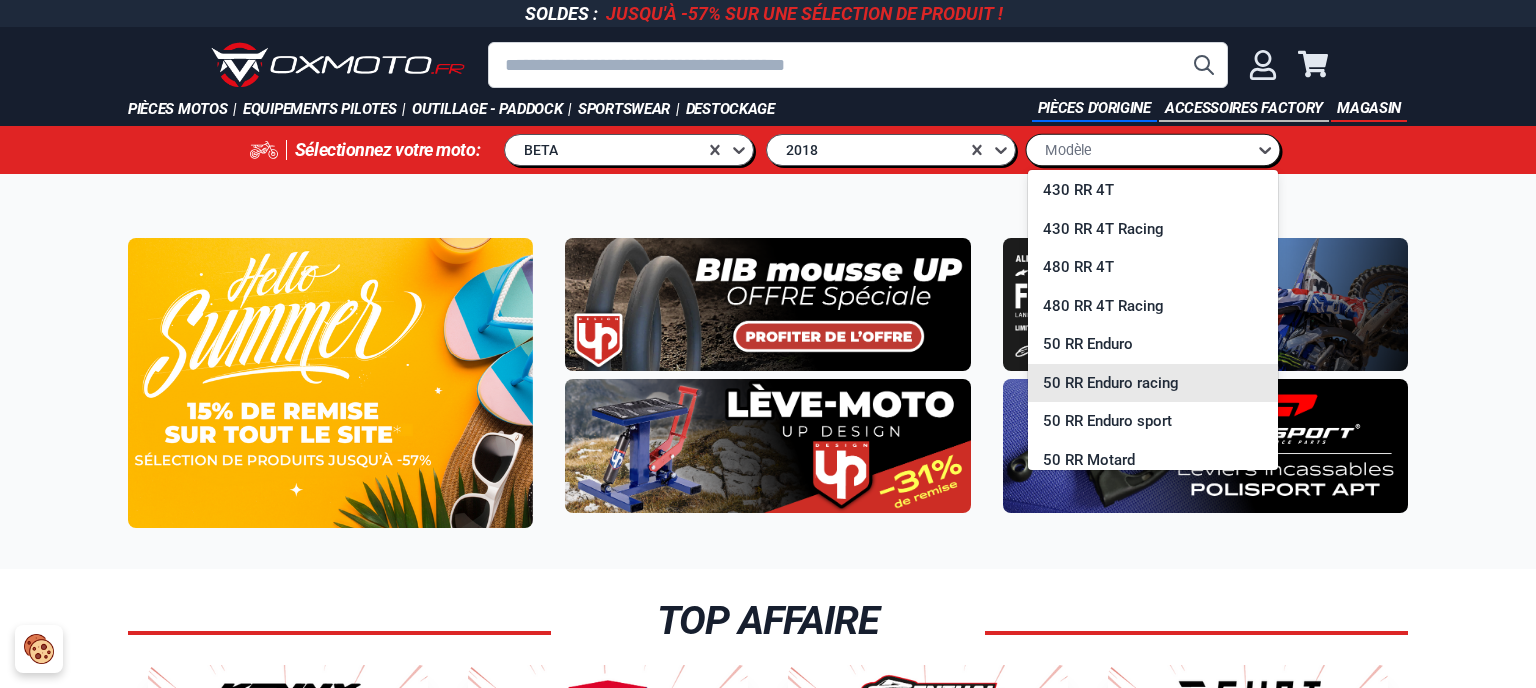scroll, scrollTop: 854, scrollLeft: 0, axis: vertical 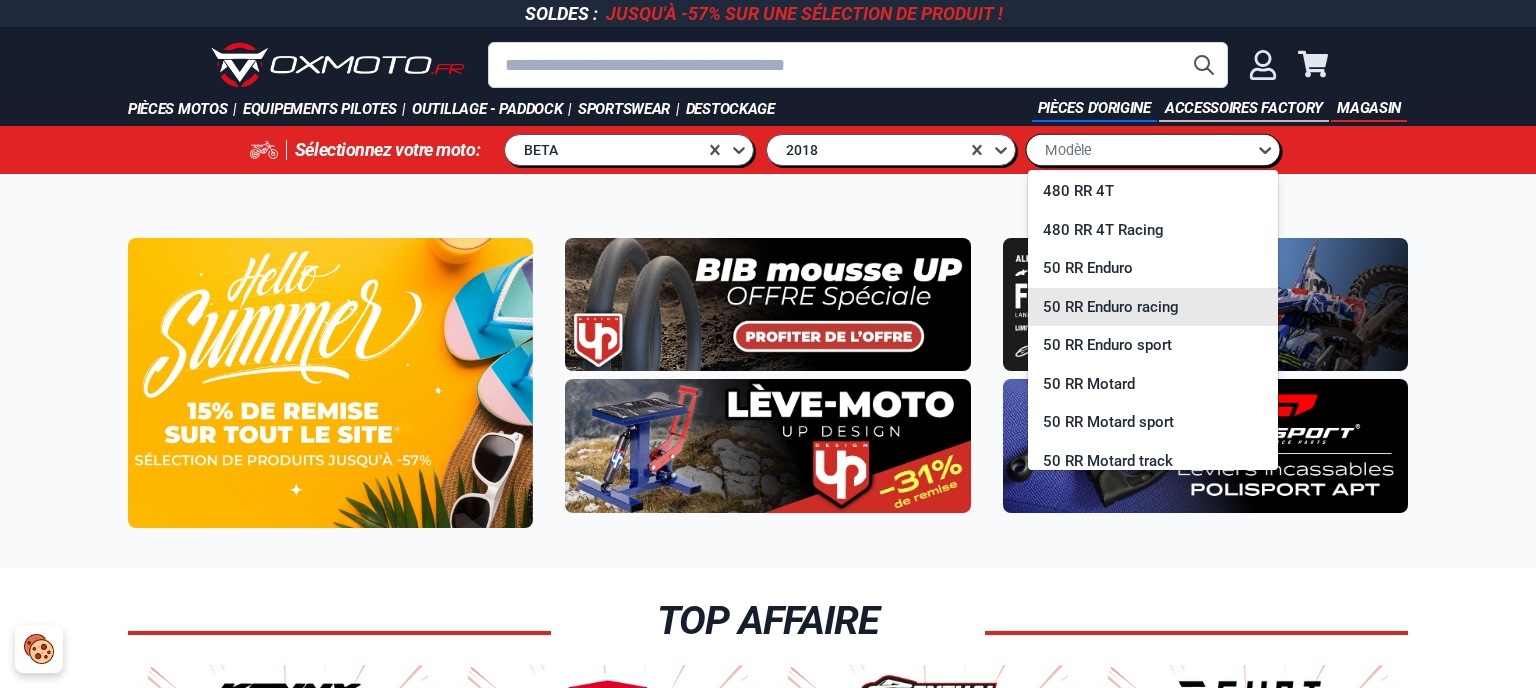 click on "50 RR Enduro racing" at bounding box center (1153, 307) 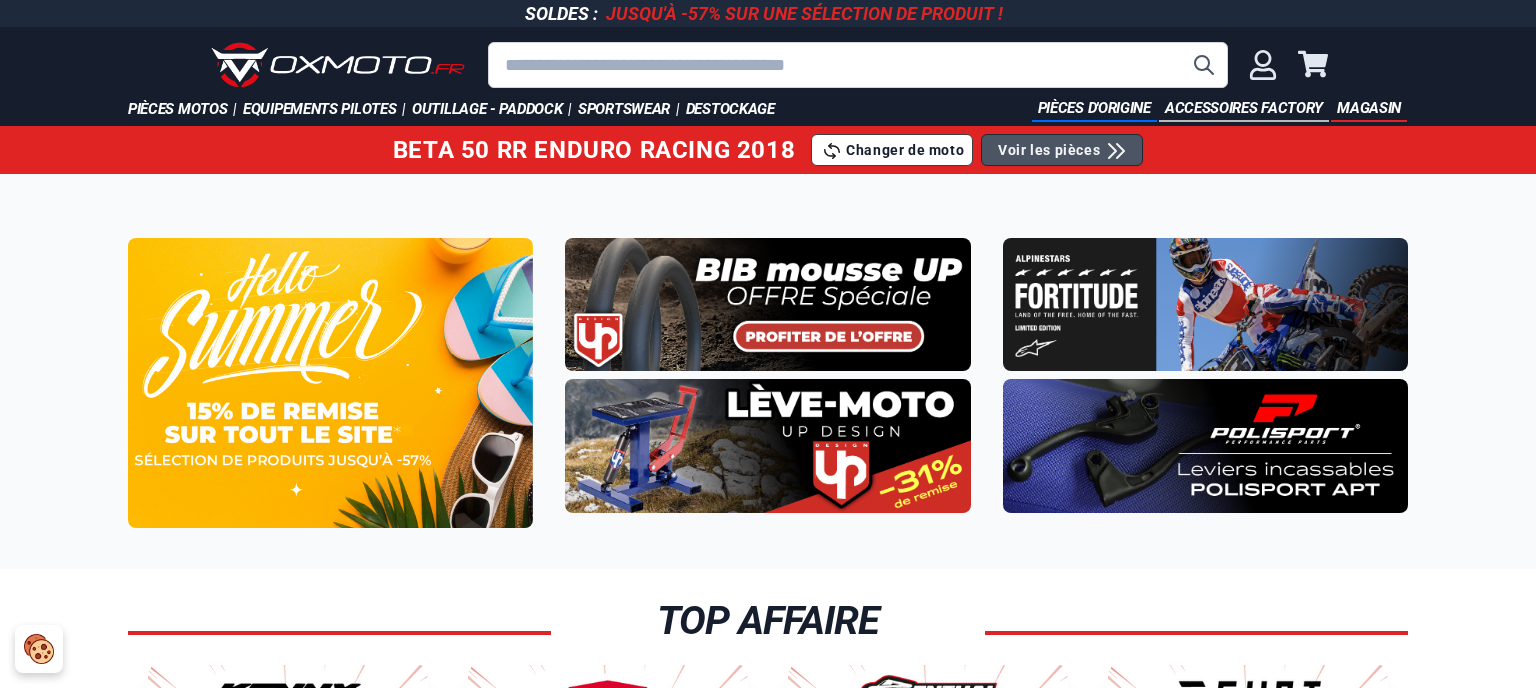 click on "Voir les pièces" at bounding box center (1049, 150) 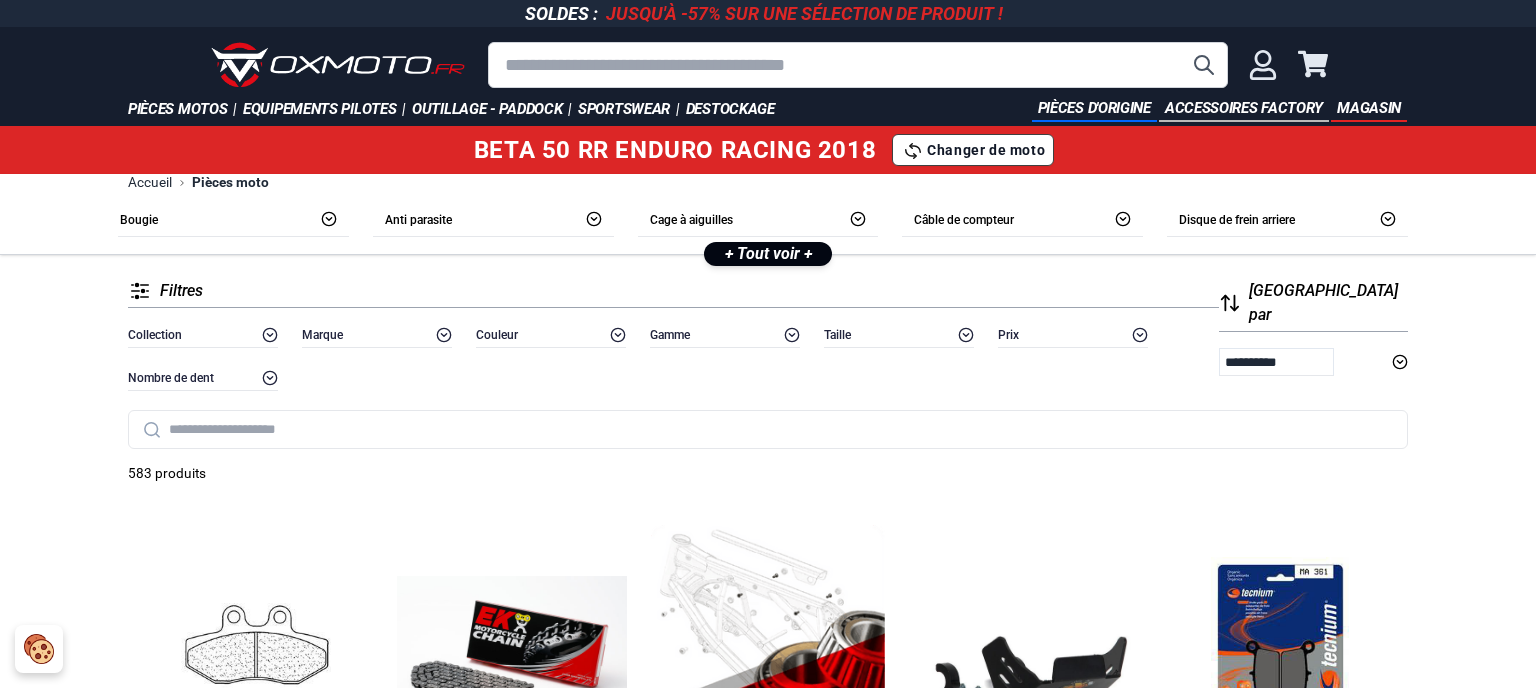 scroll, scrollTop: 105, scrollLeft: 0, axis: vertical 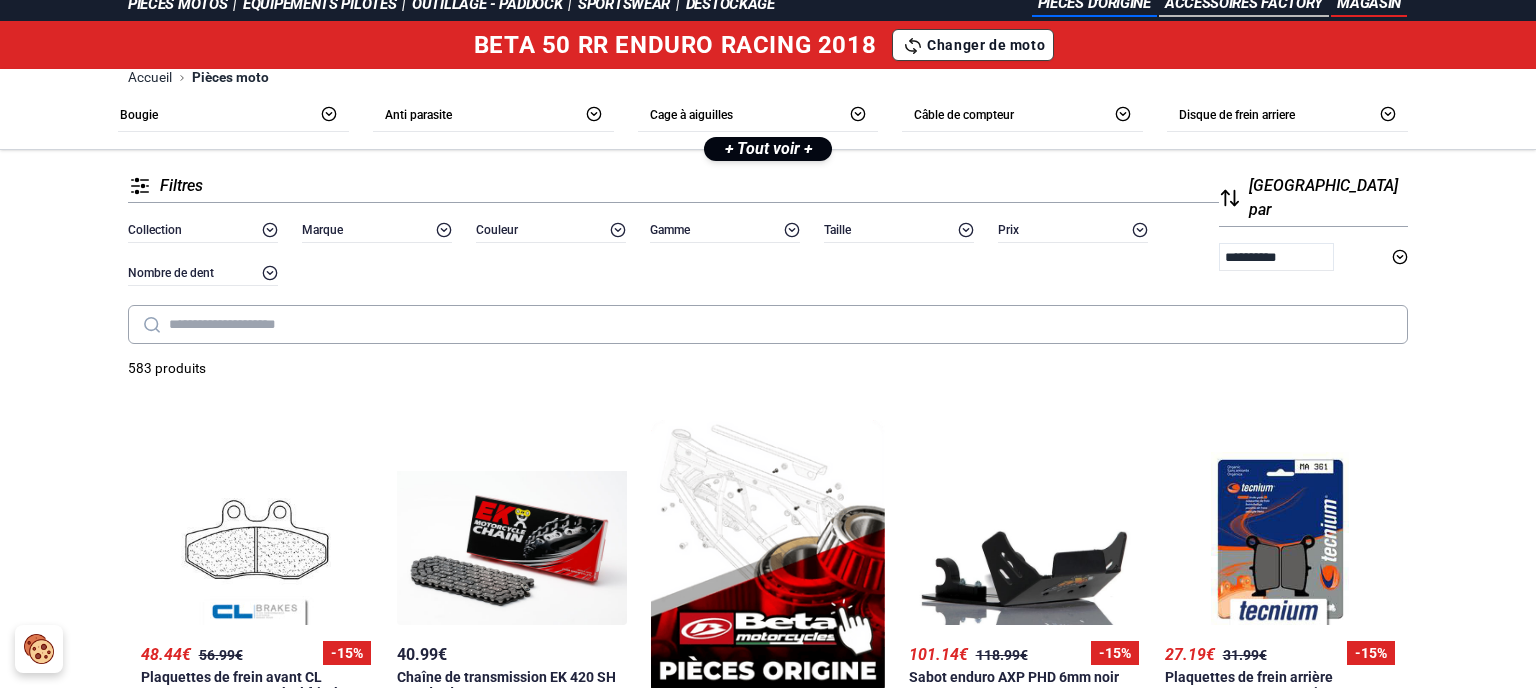 click at bounding box center (768, 324) 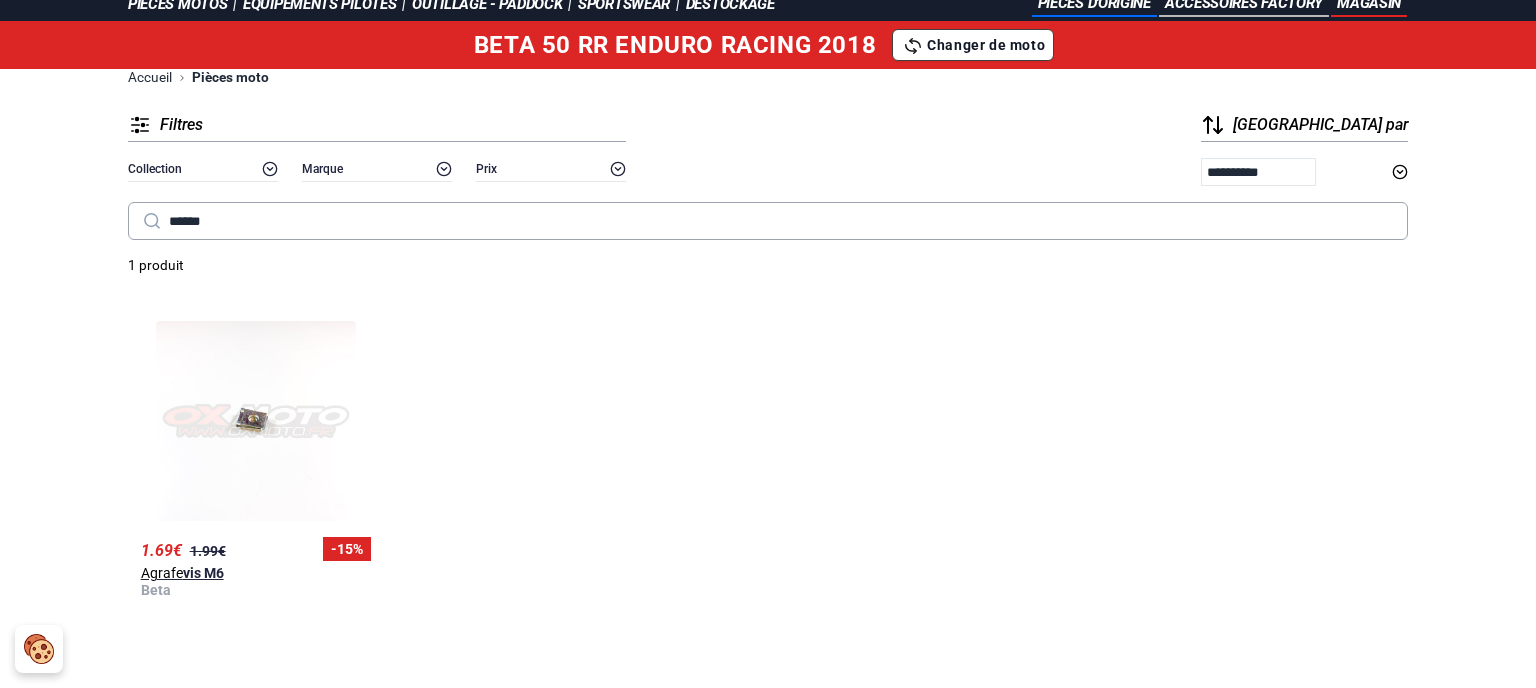 type on "******" 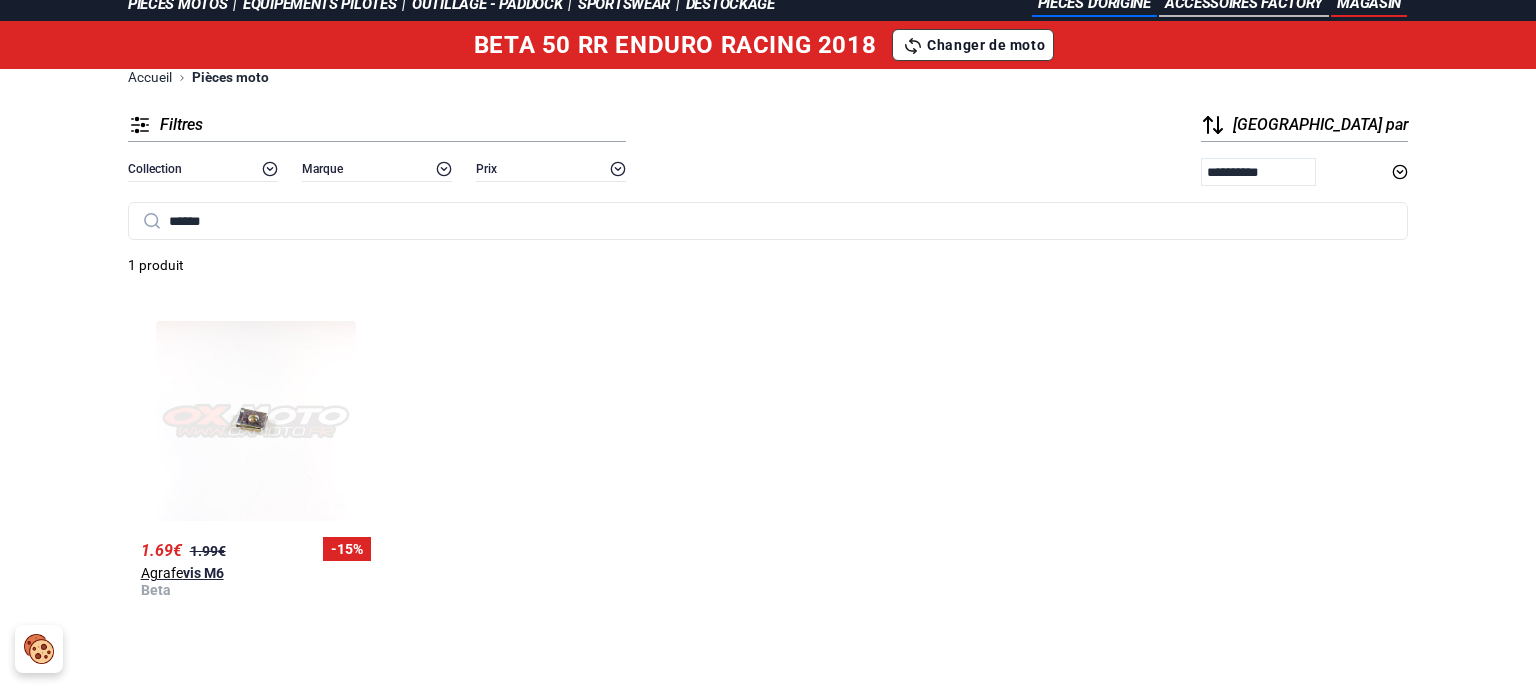 click at bounding box center [256, 421] 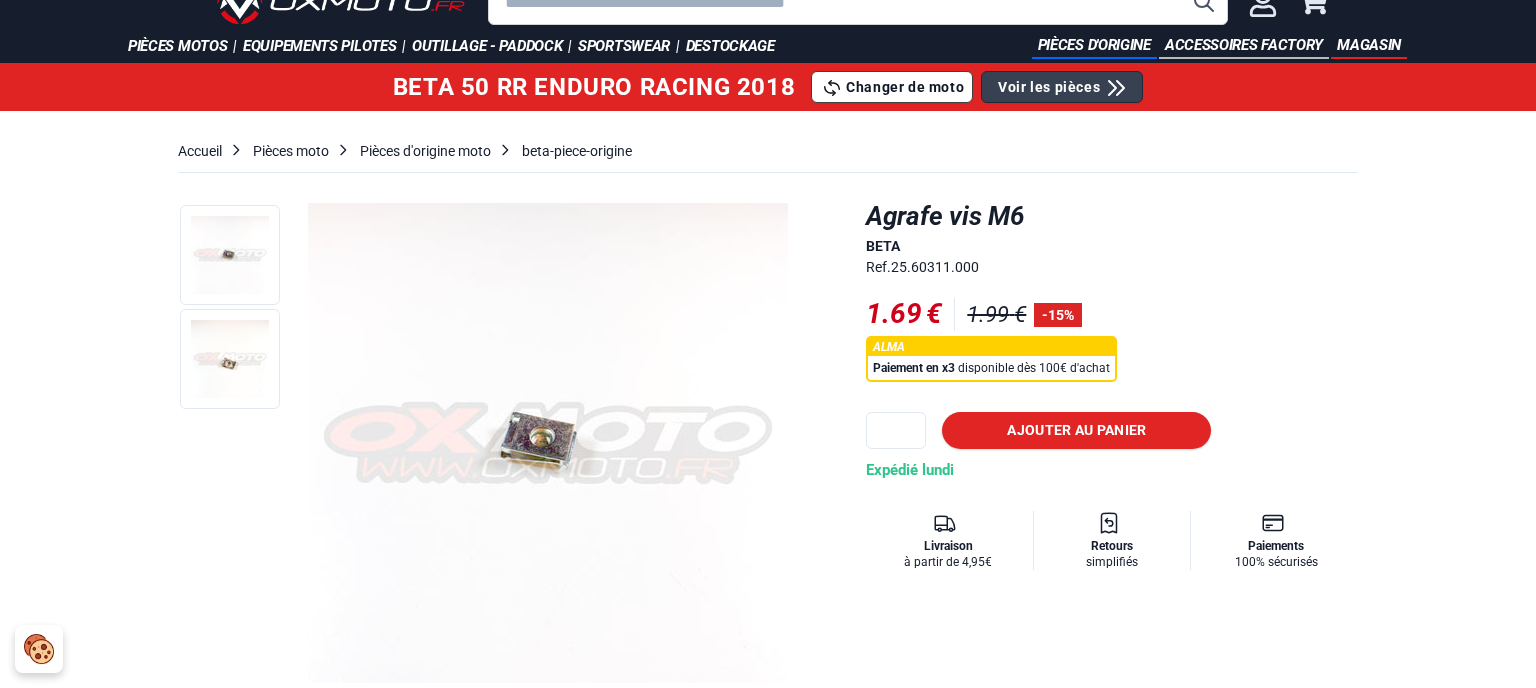 scroll, scrollTop: 0, scrollLeft: 0, axis: both 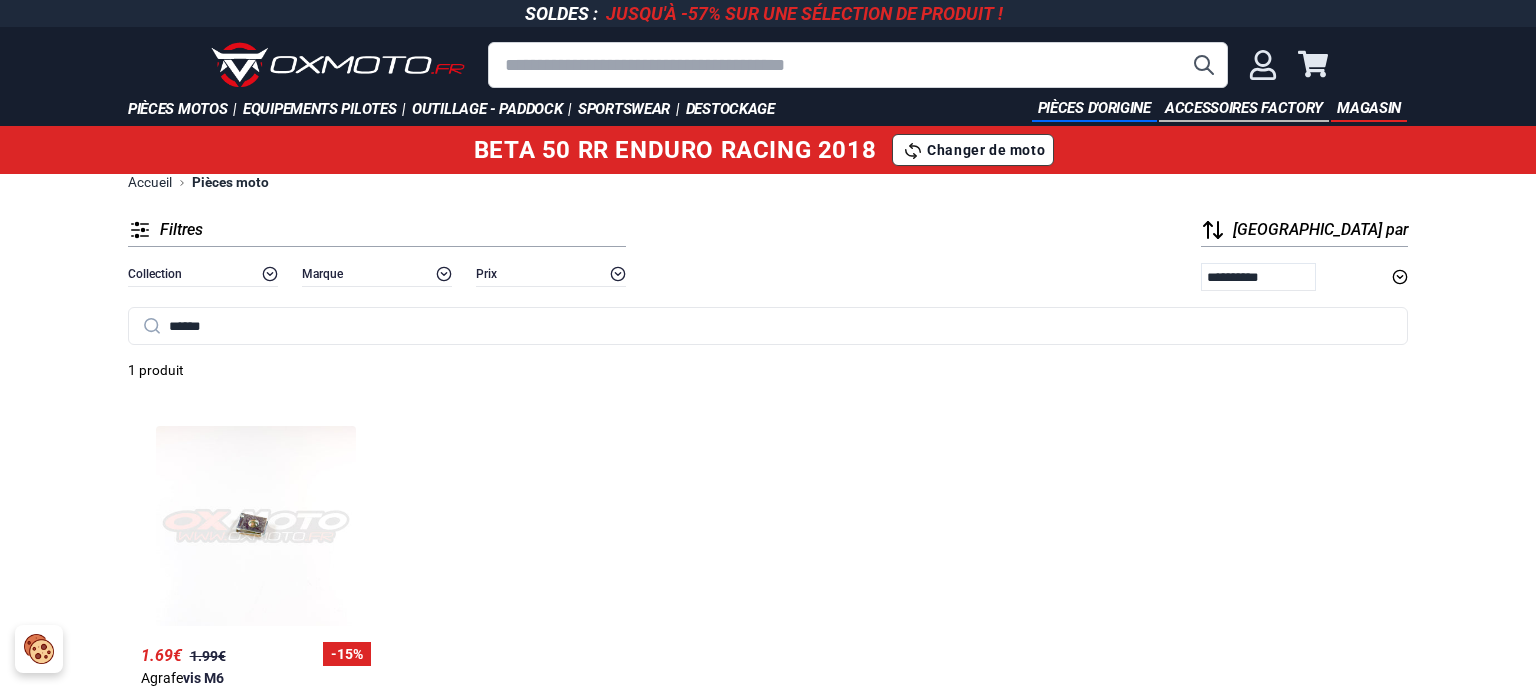 click 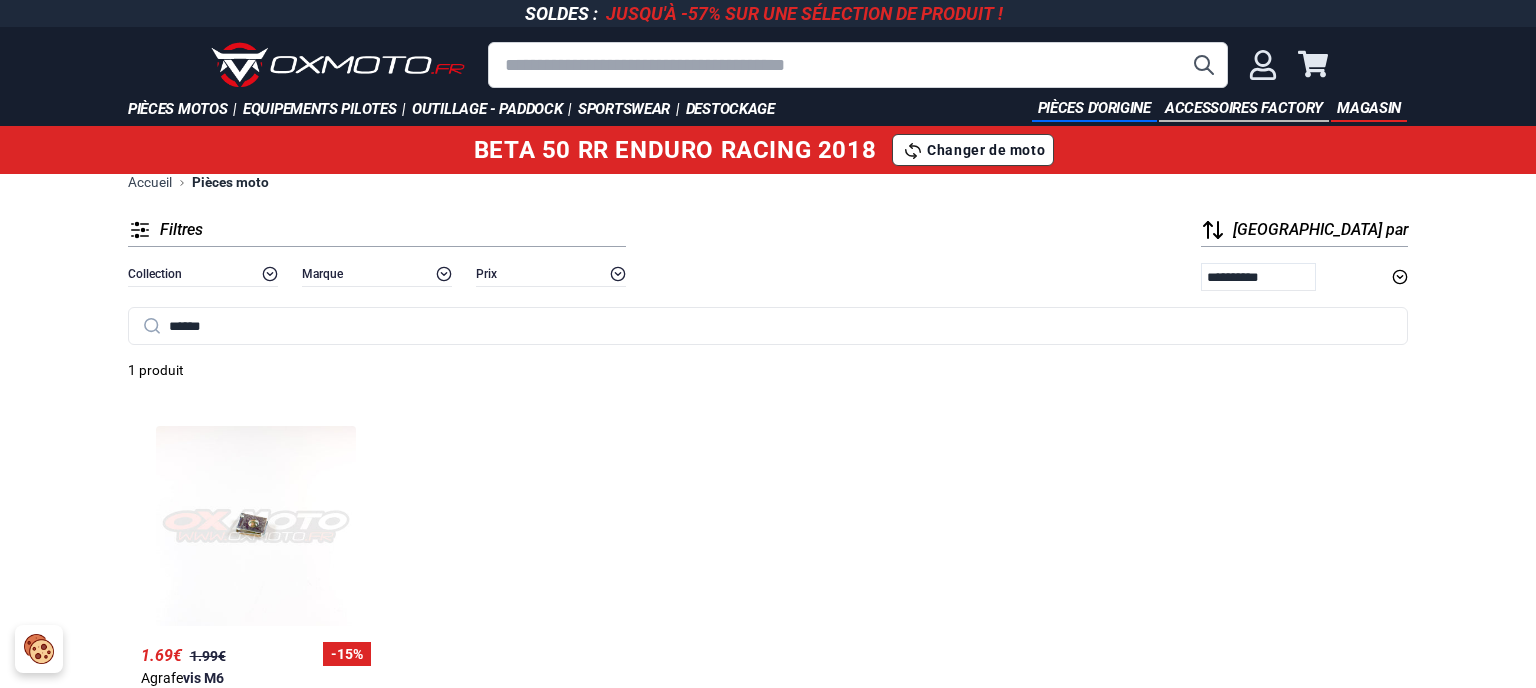click on "Accueil" at bounding box center [150, 182] 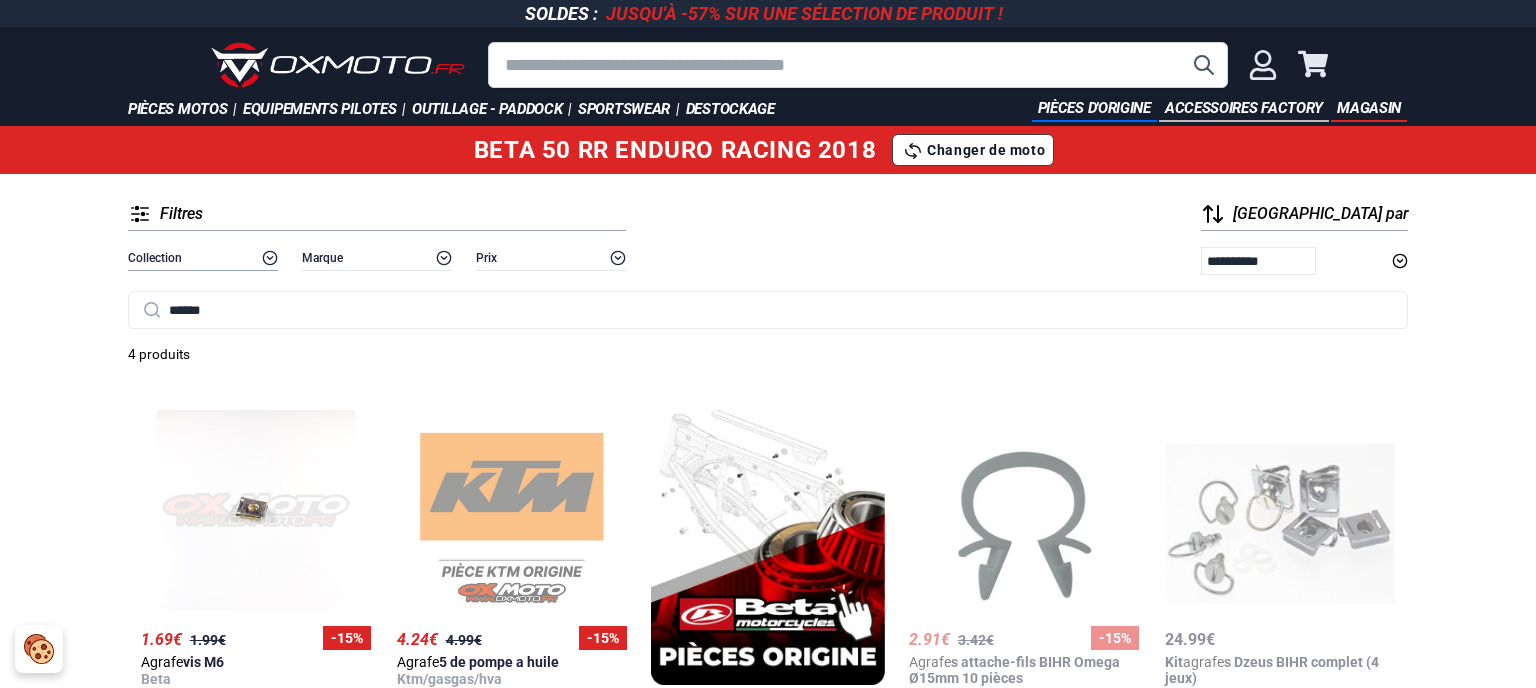 click on "Collection" at bounding box center [203, 258] 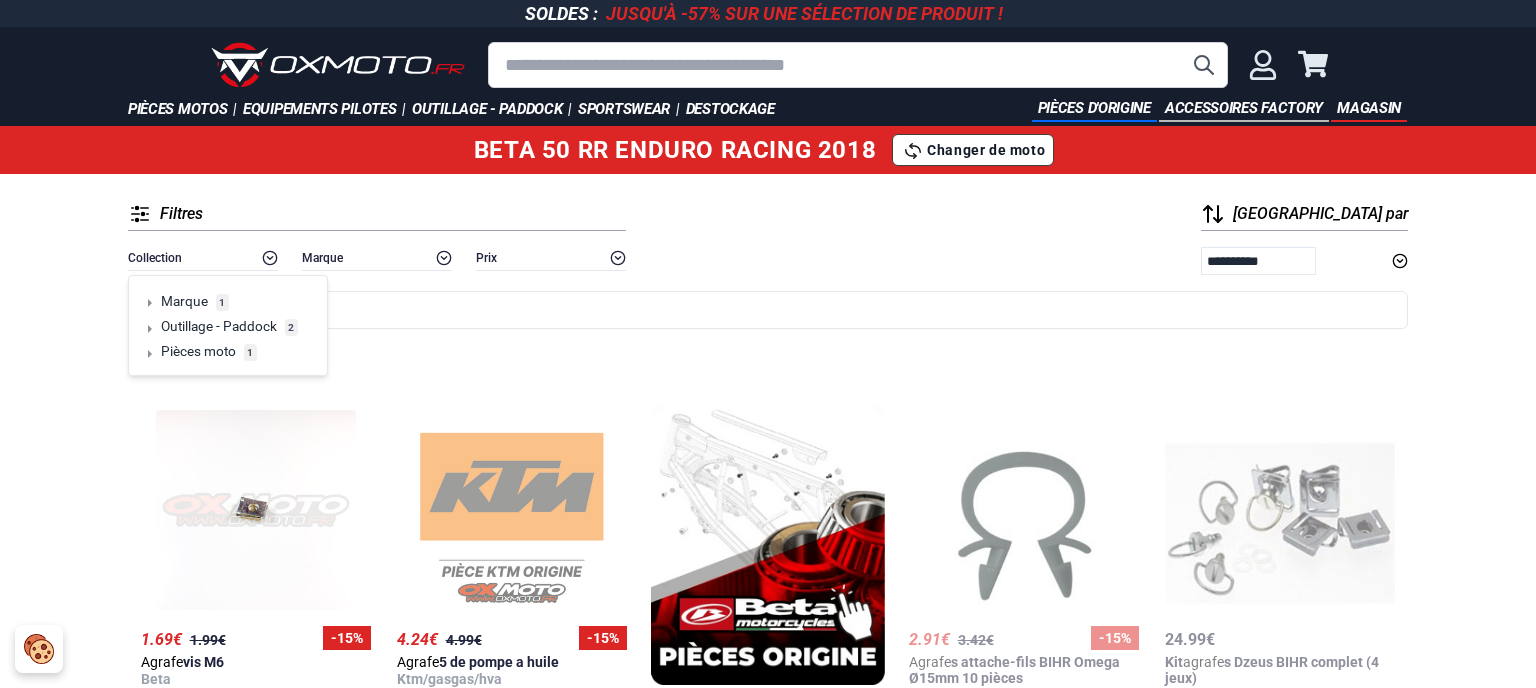 click on "Pièces moto   1" at bounding box center (230, 351) 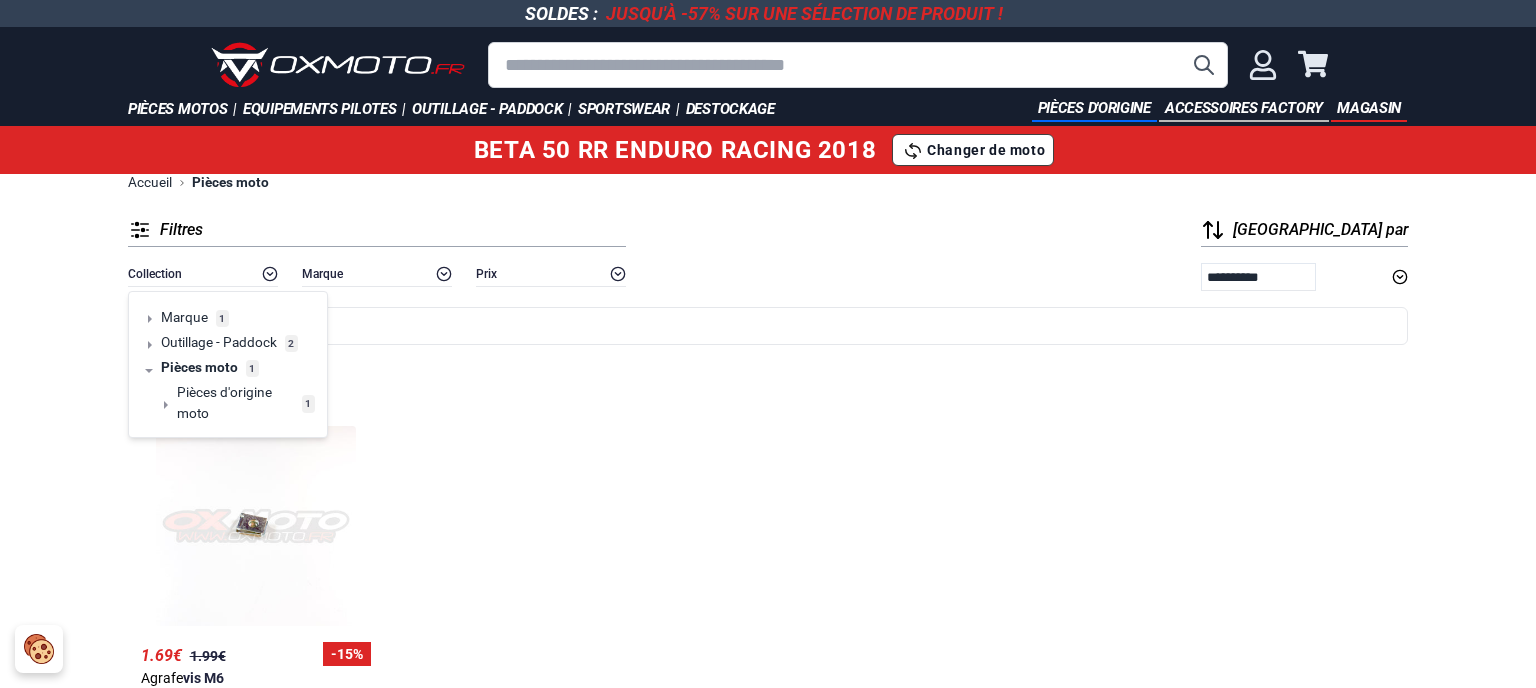 scroll, scrollTop: 105, scrollLeft: 0, axis: vertical 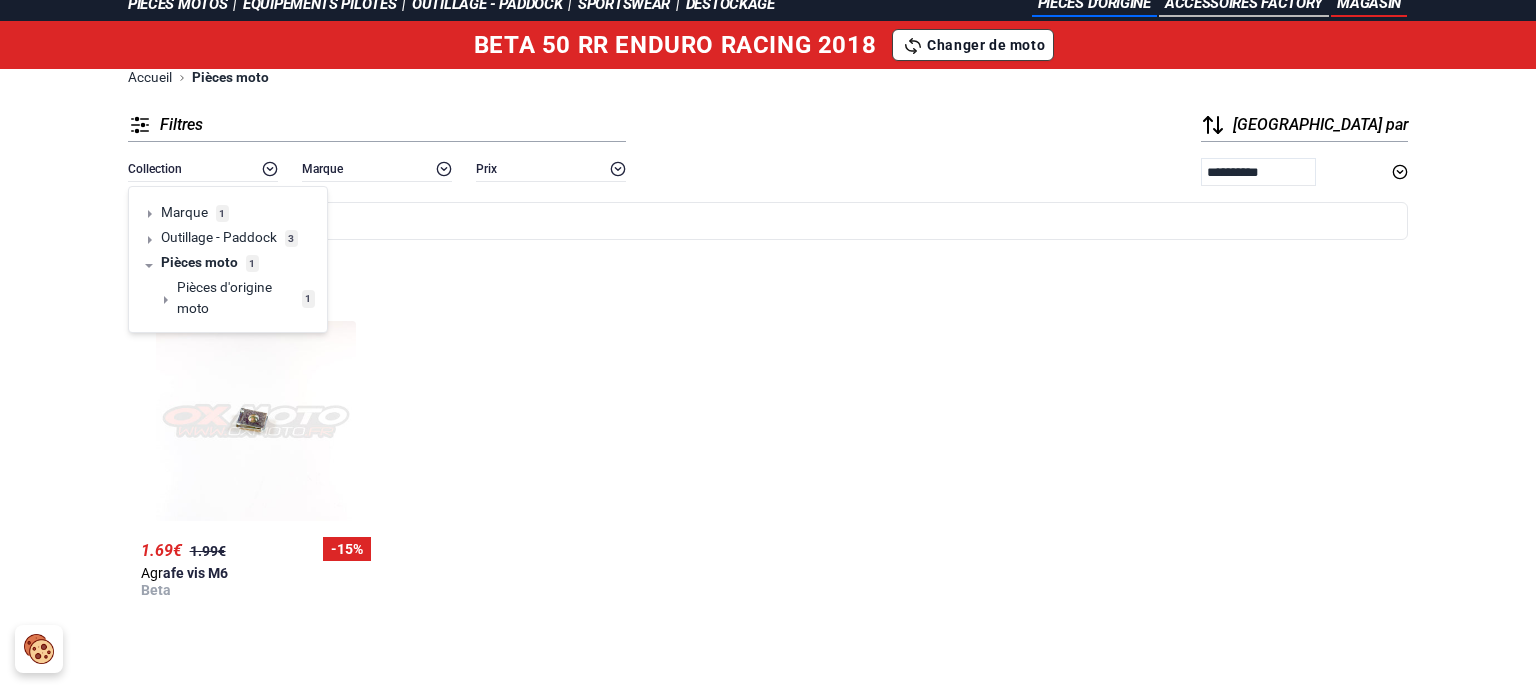 type on "**" 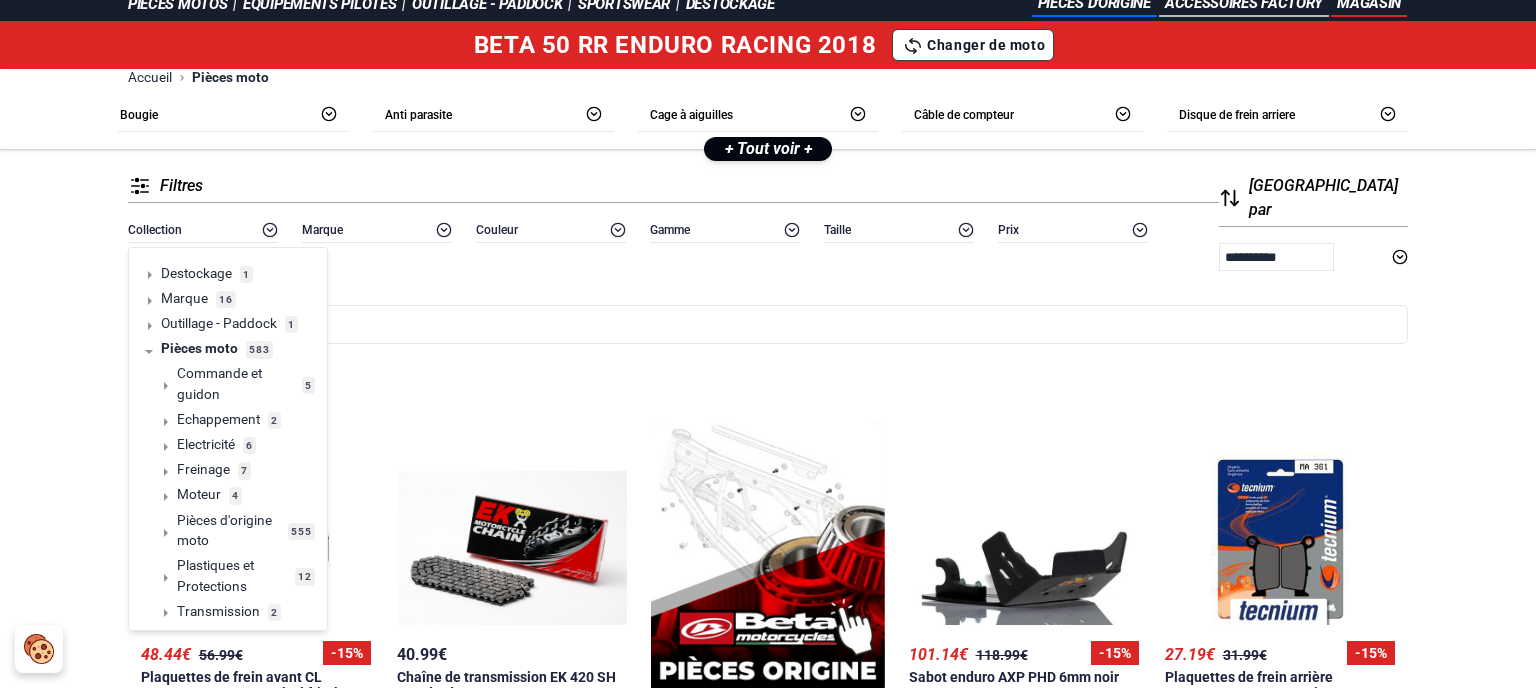 click on "Freinage   7" at bounding box center (238, 469) 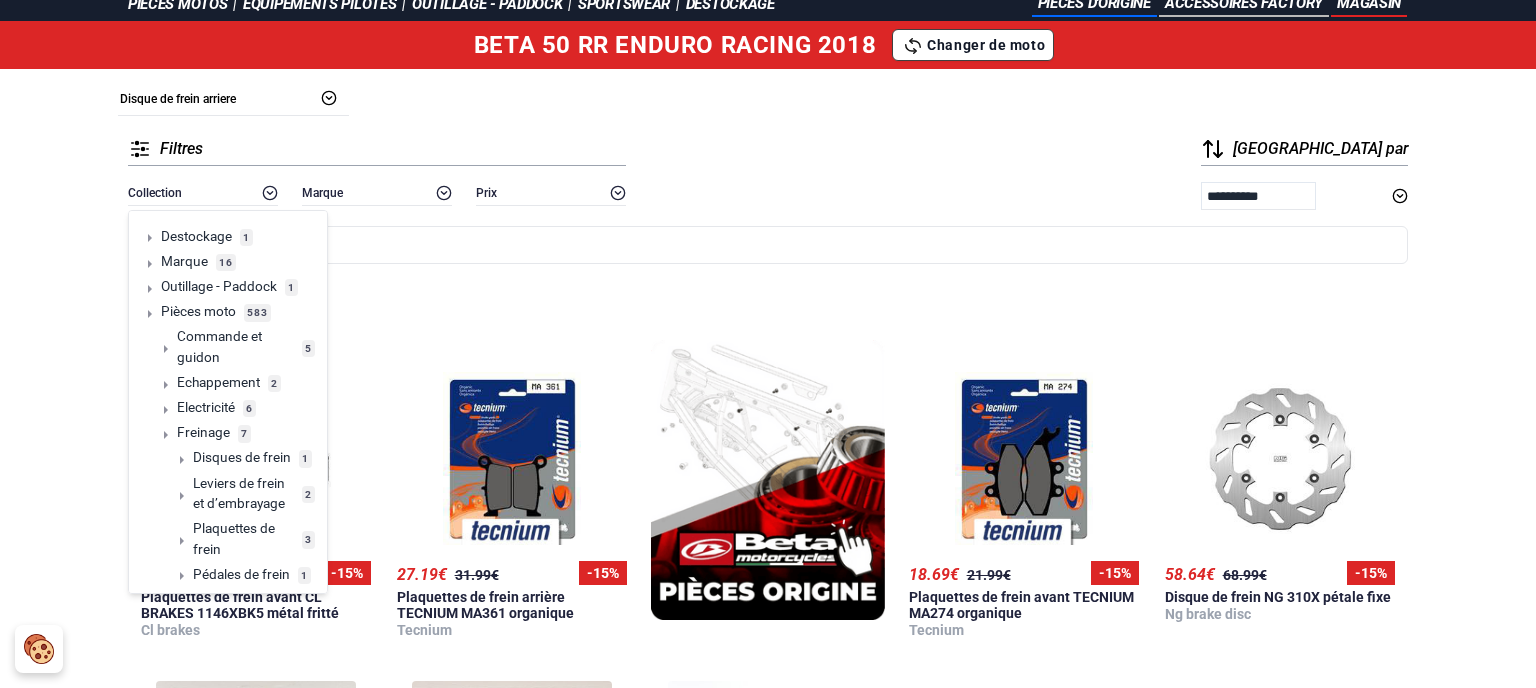 scroll, scrollTop: 106, scrollLeft: 0, axis: vertical 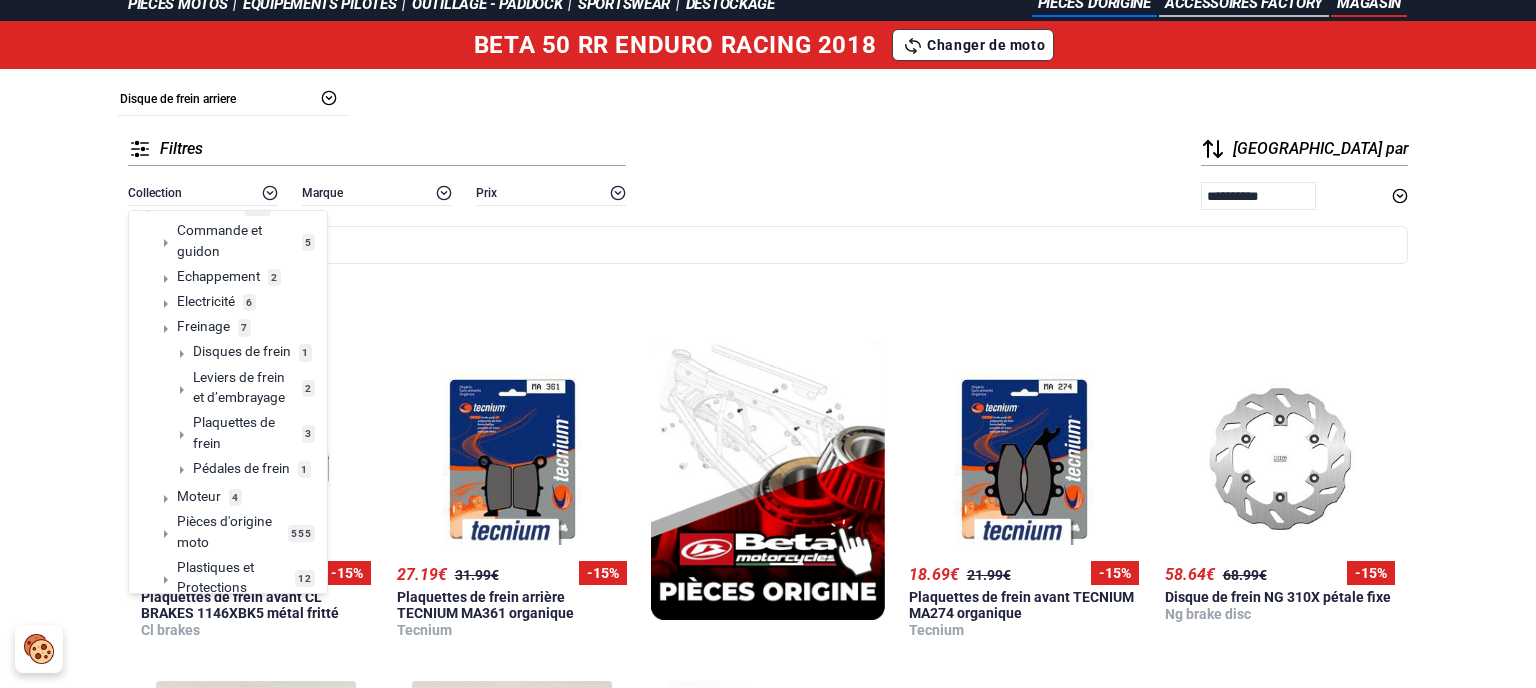 click on "Freinage" at bounding box center [203, 326] 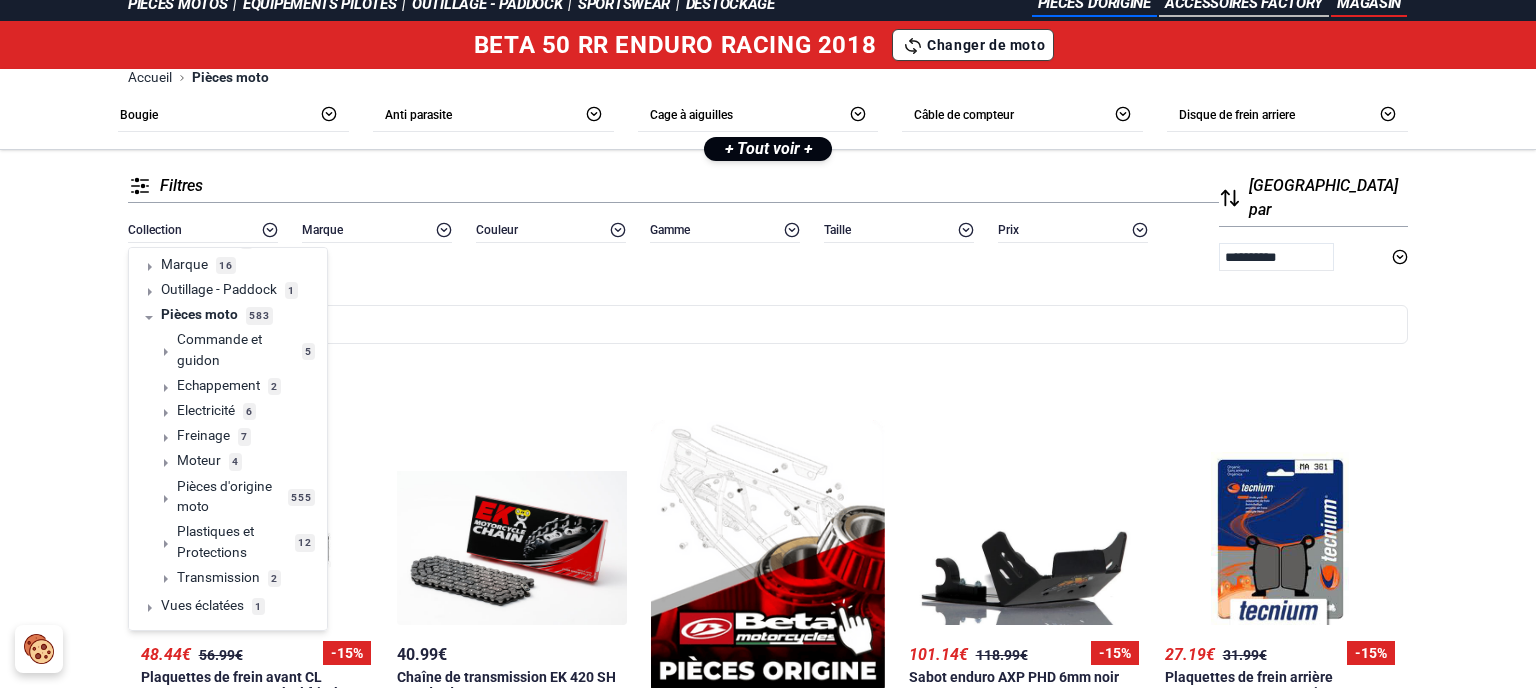 scroll, scrollTop: 34, scrollLeft: 0, axis: vertical 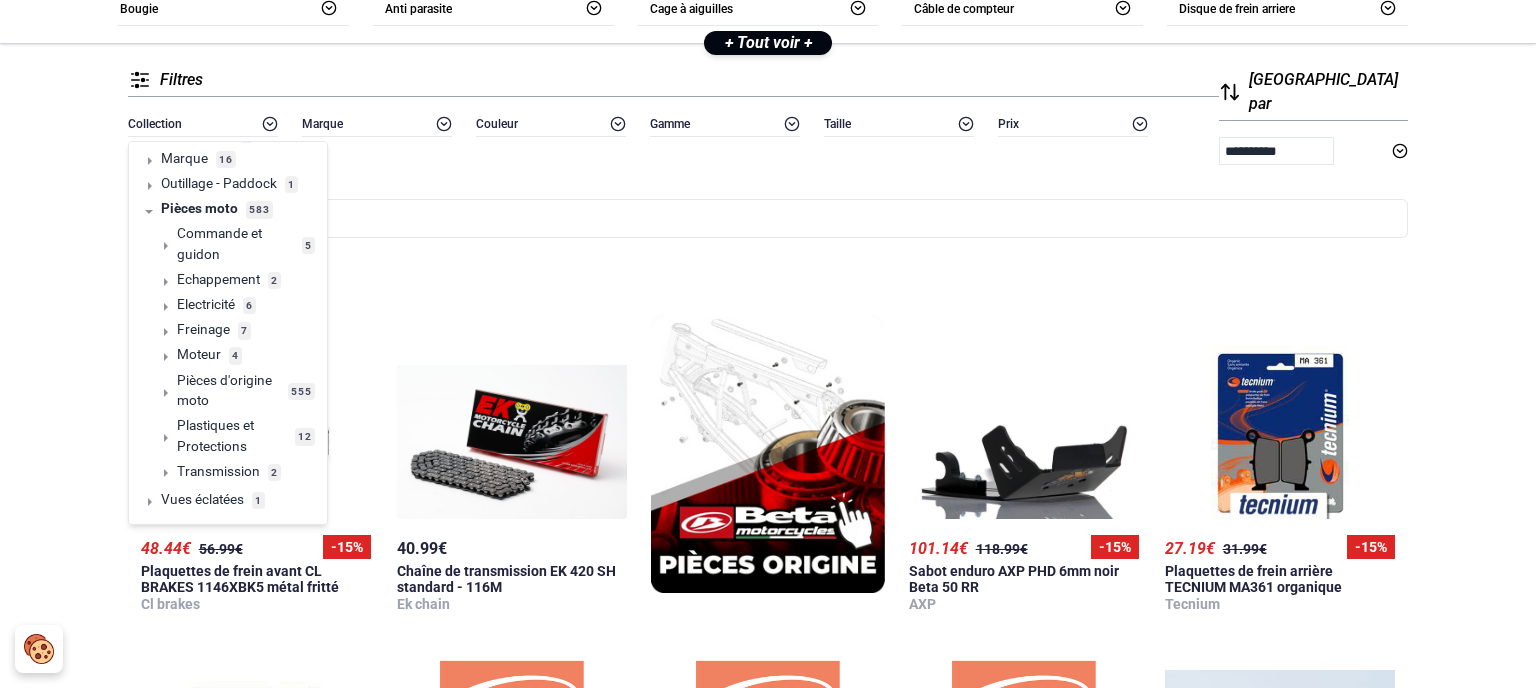 click on "Freinage" at bounding box center (203, 329) 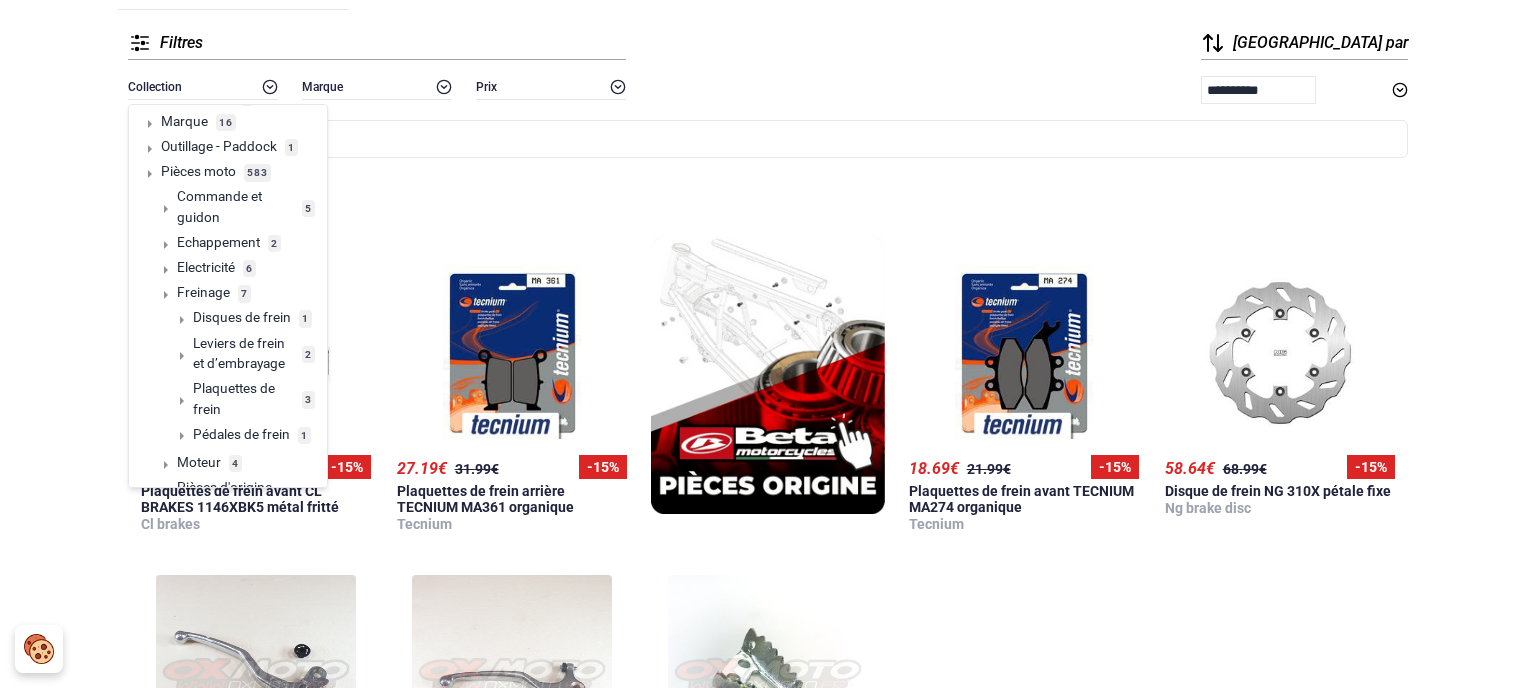 scroll, scrollTop: 195, scrollLeft: 0, axis: vertical 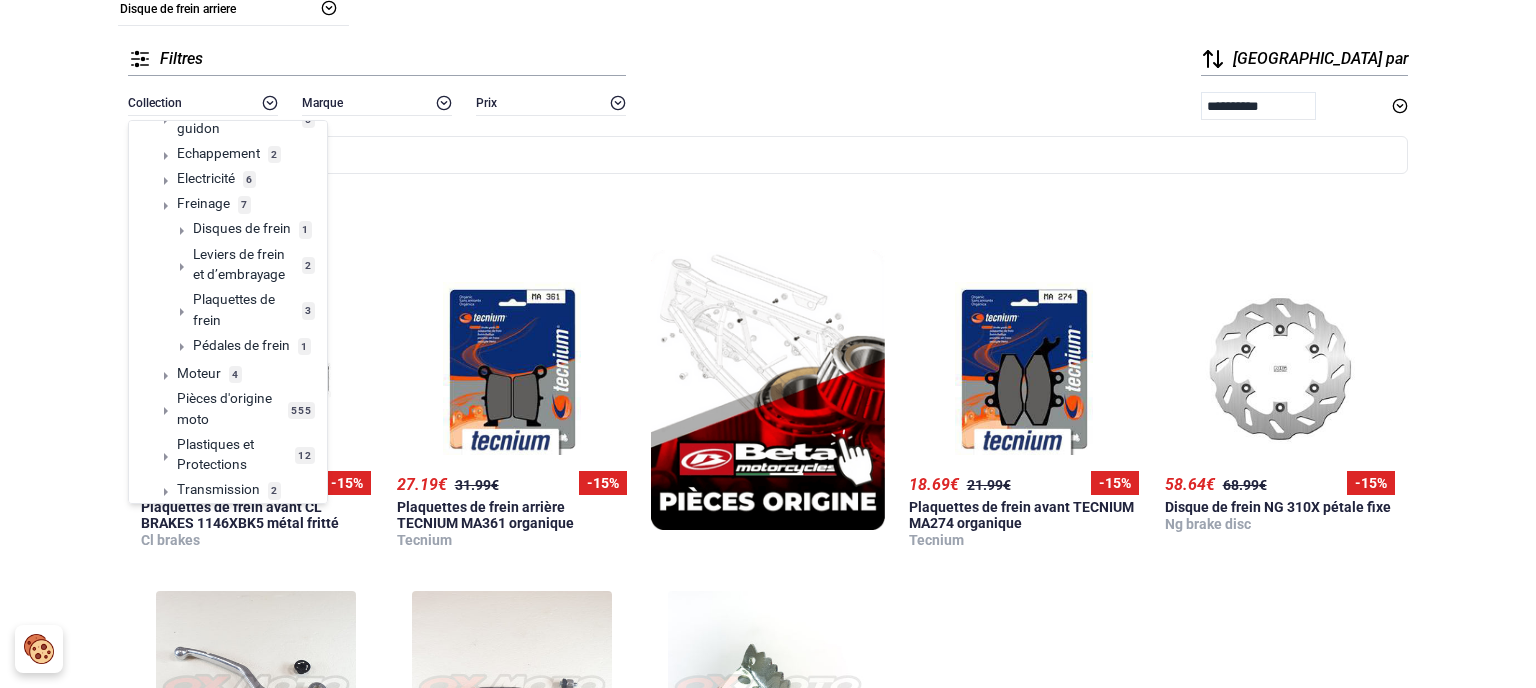 click on "Plaquettes de frein" at bounding box center [243, 309] 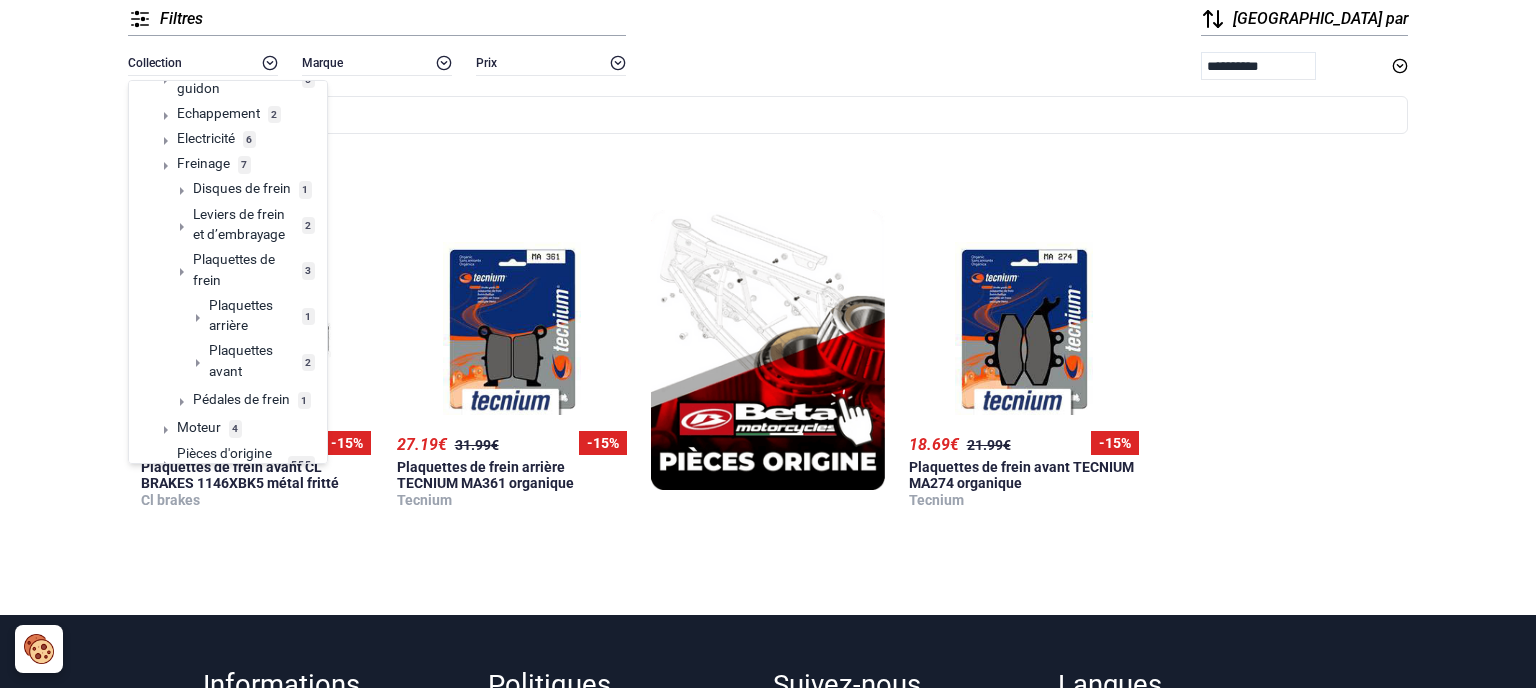 click on "Plaquettes arrière" at bounding box center (251, 315) 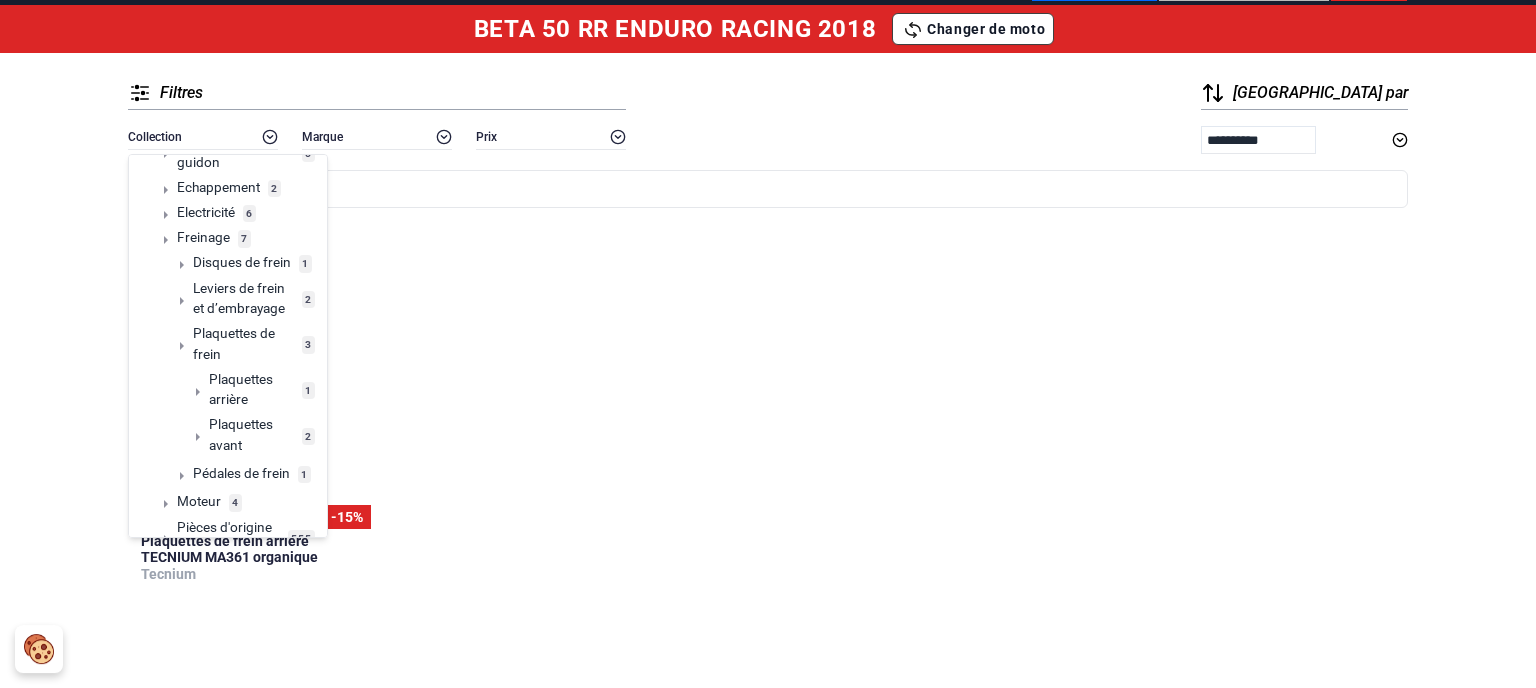 scroll, scrollTop: 85, scrollLeft: 0, axis: vertical 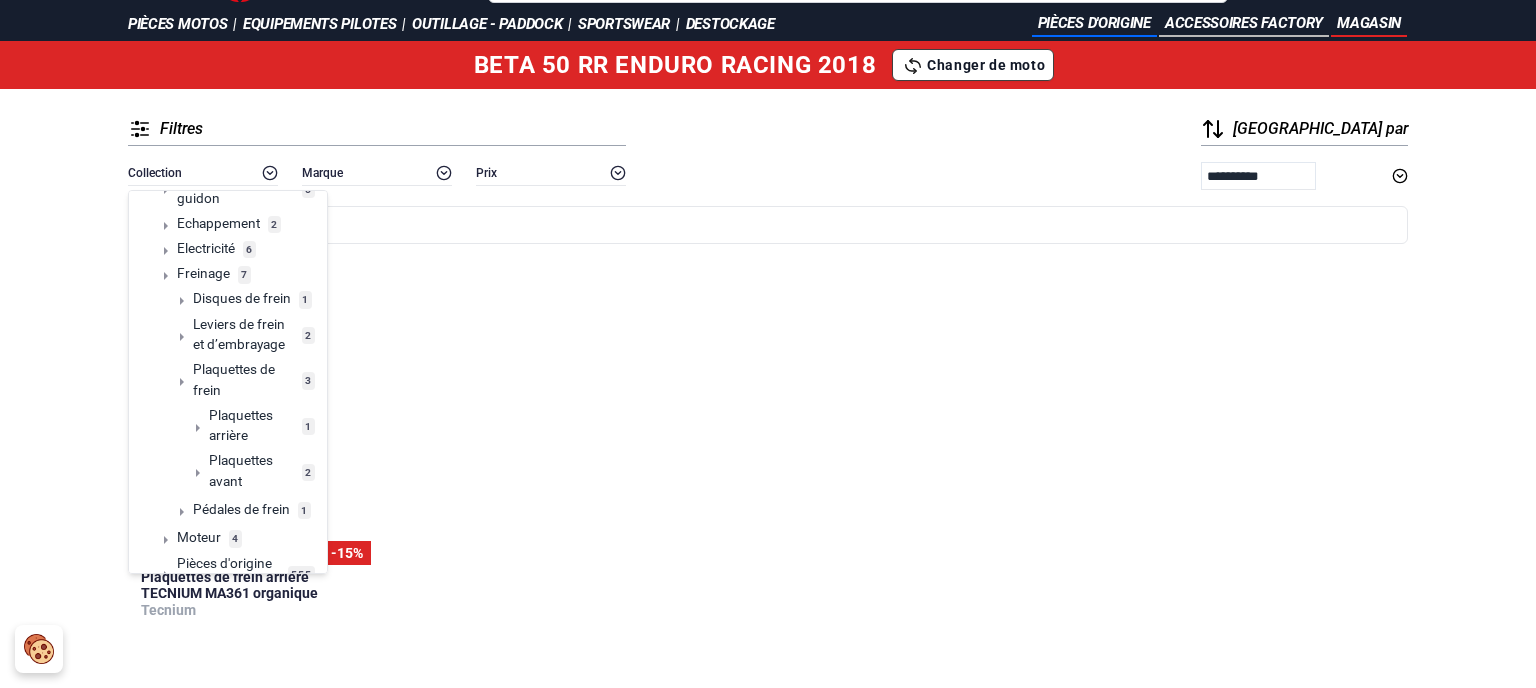 click on "20 27.19  € 31.99  € - 15 % Plaquettes de frein arrière TECNIUM MA361 organique Tecnium" at bounding box center [768, 477] 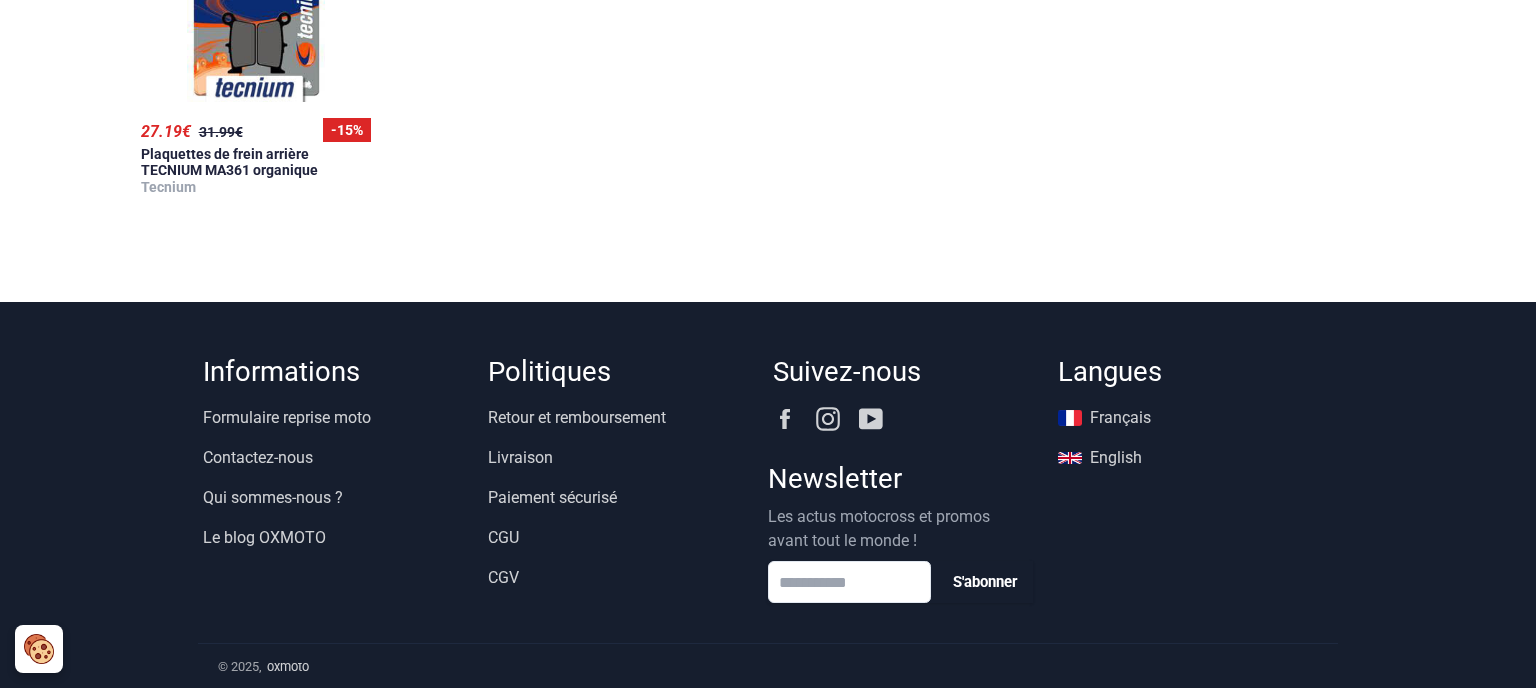 scroll, scrollTop: 0, scrollLeft: 0, axis: both 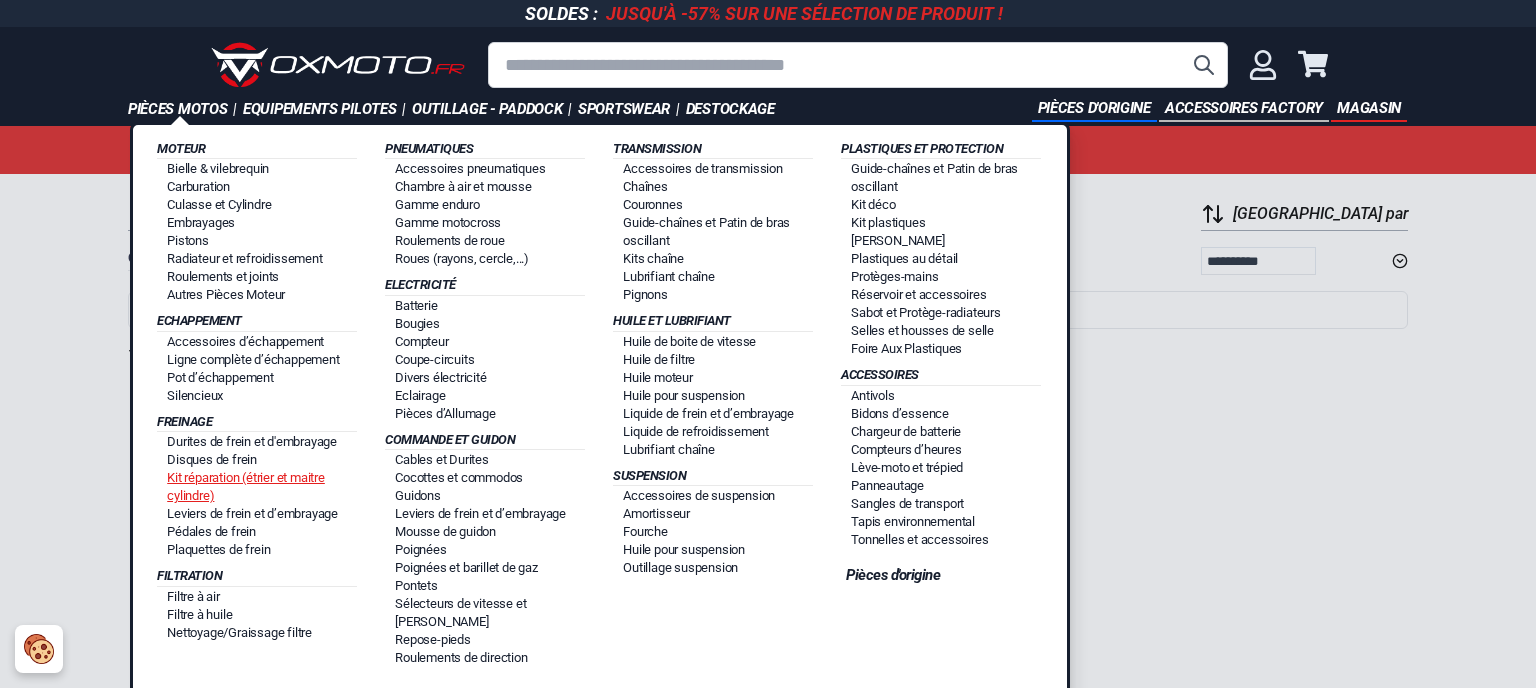 click on "Kit réparation (étrier et maitre cylindre)" at bounding box center [246, 486] 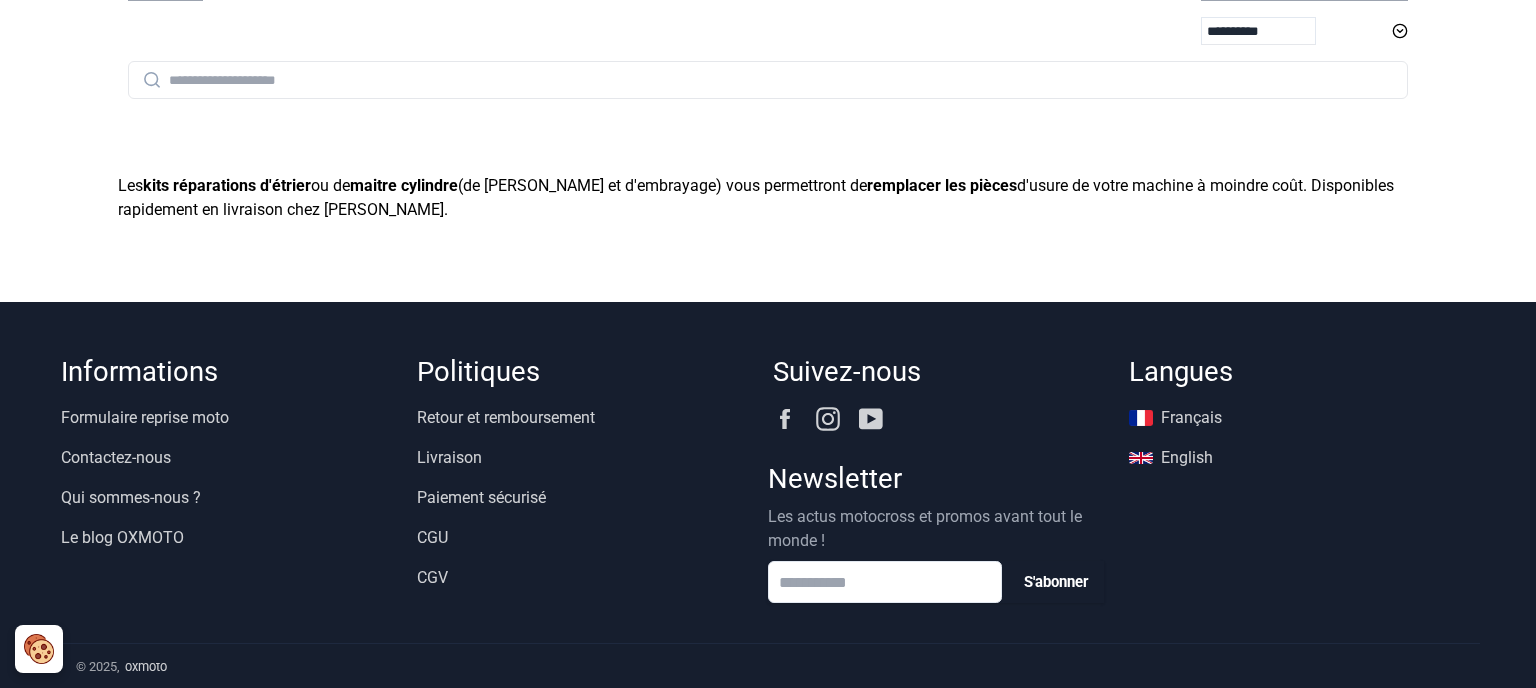 scroll, scrollTop: 0, scrollLeft: 0, axis: both 